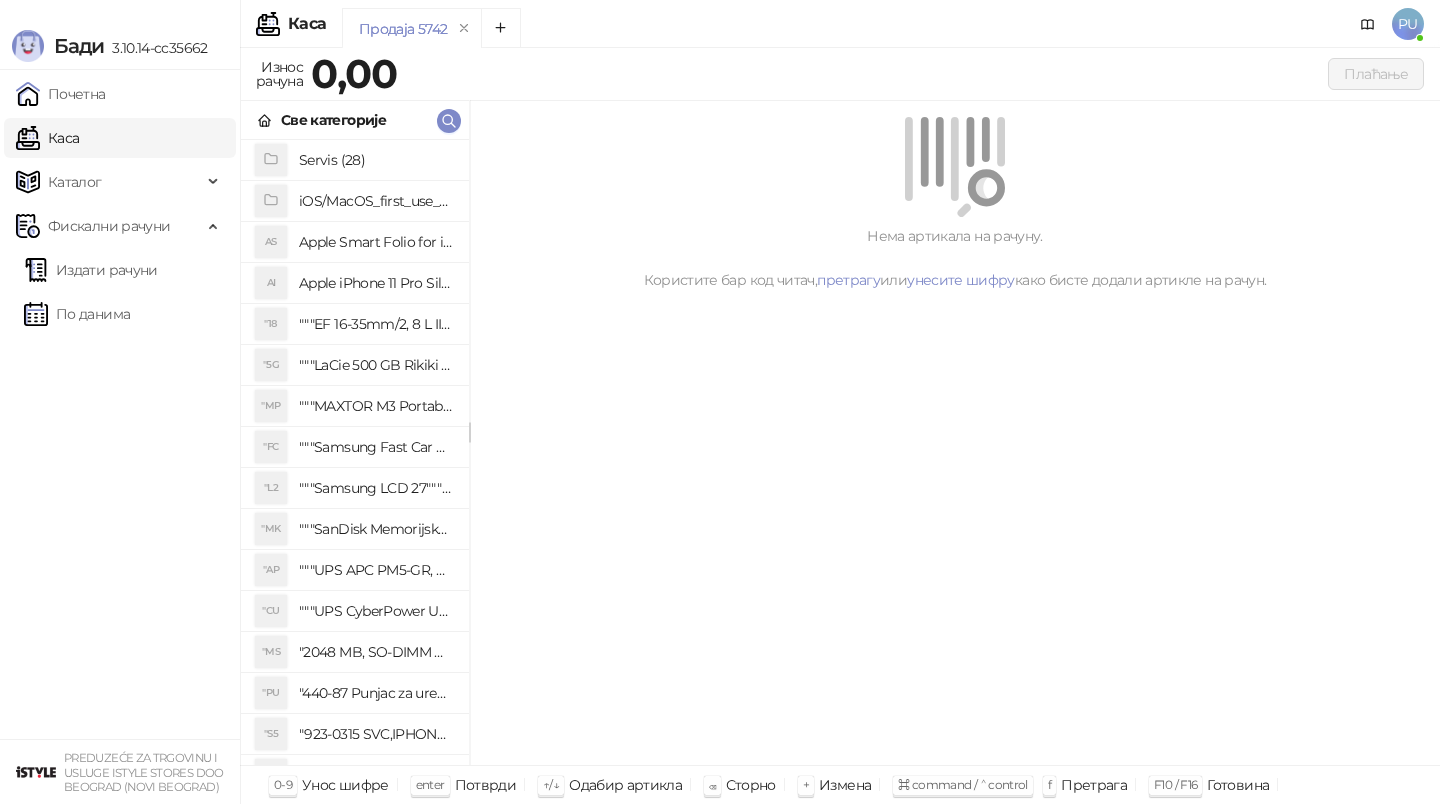 scroll, scrollTop: 0, scrollLeft: 0, axis: both 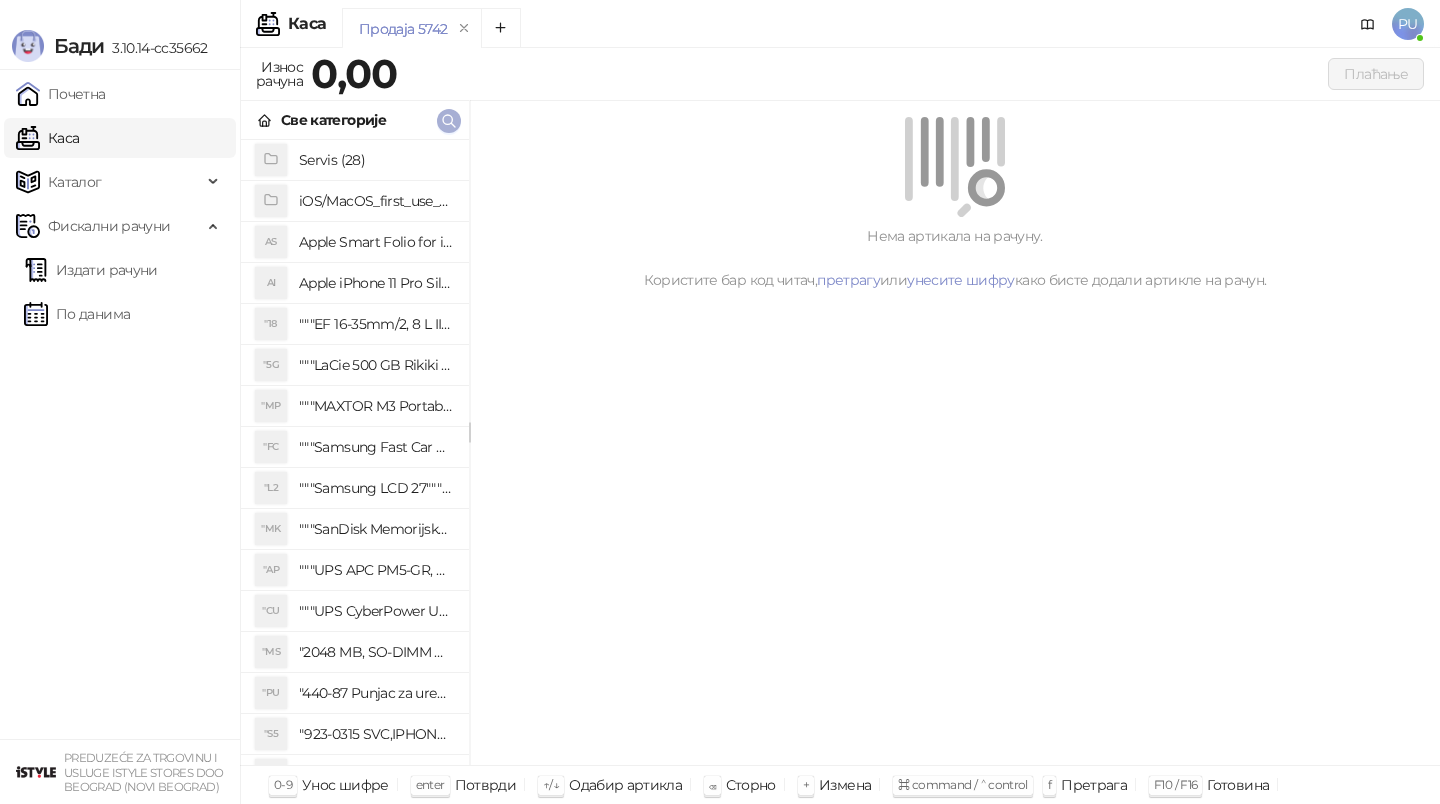 click 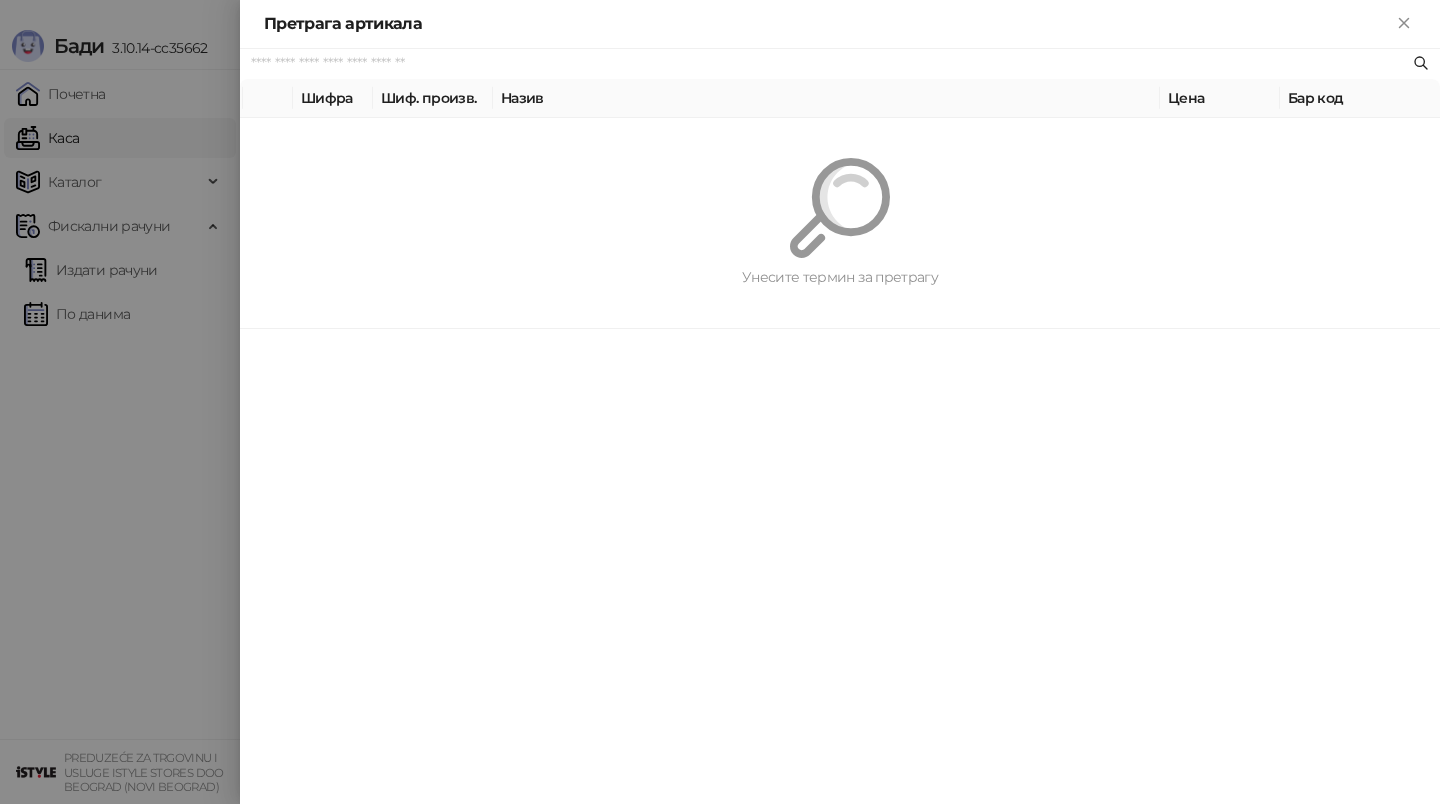 paste on "**********" 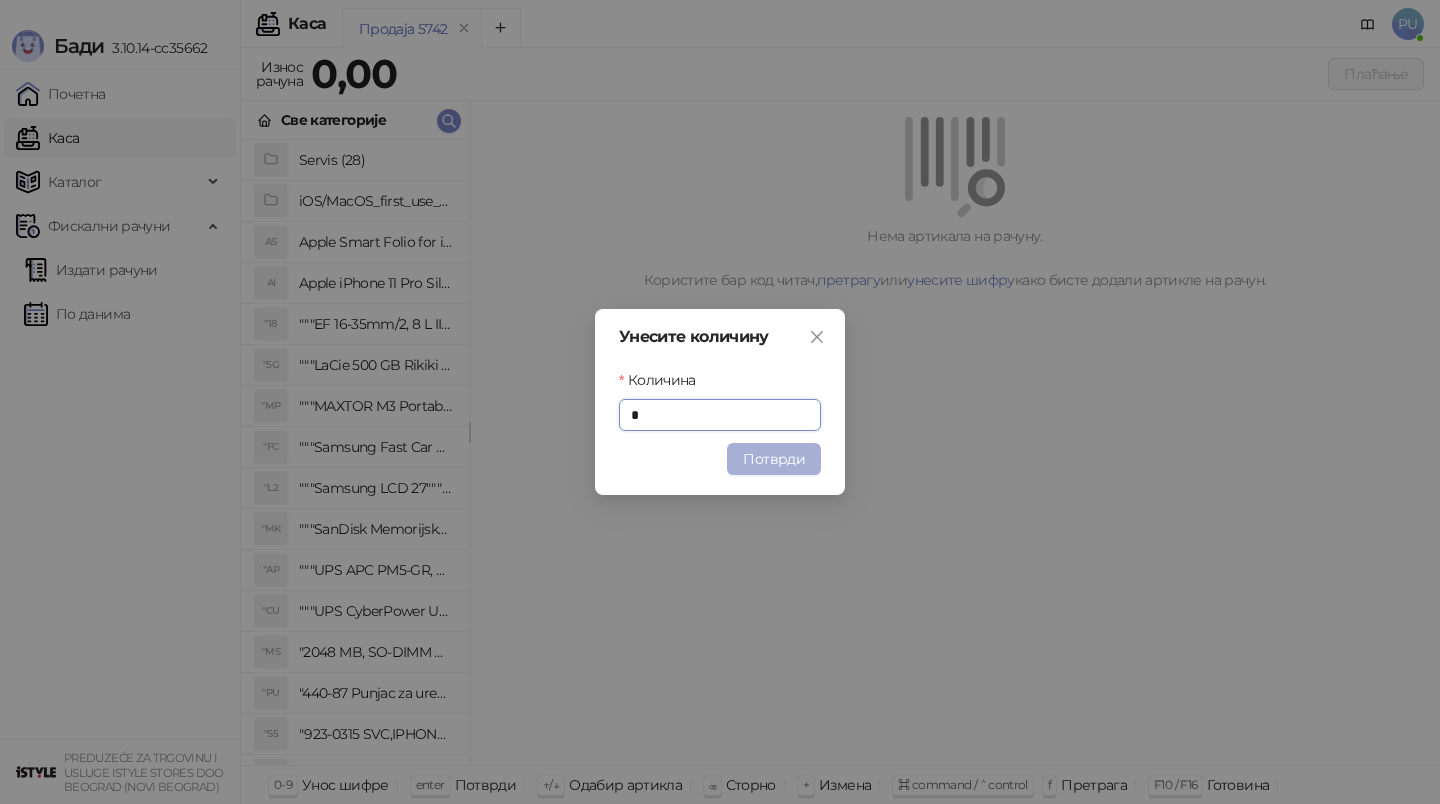 click on "Потврди" at bounding box center [774, 459] 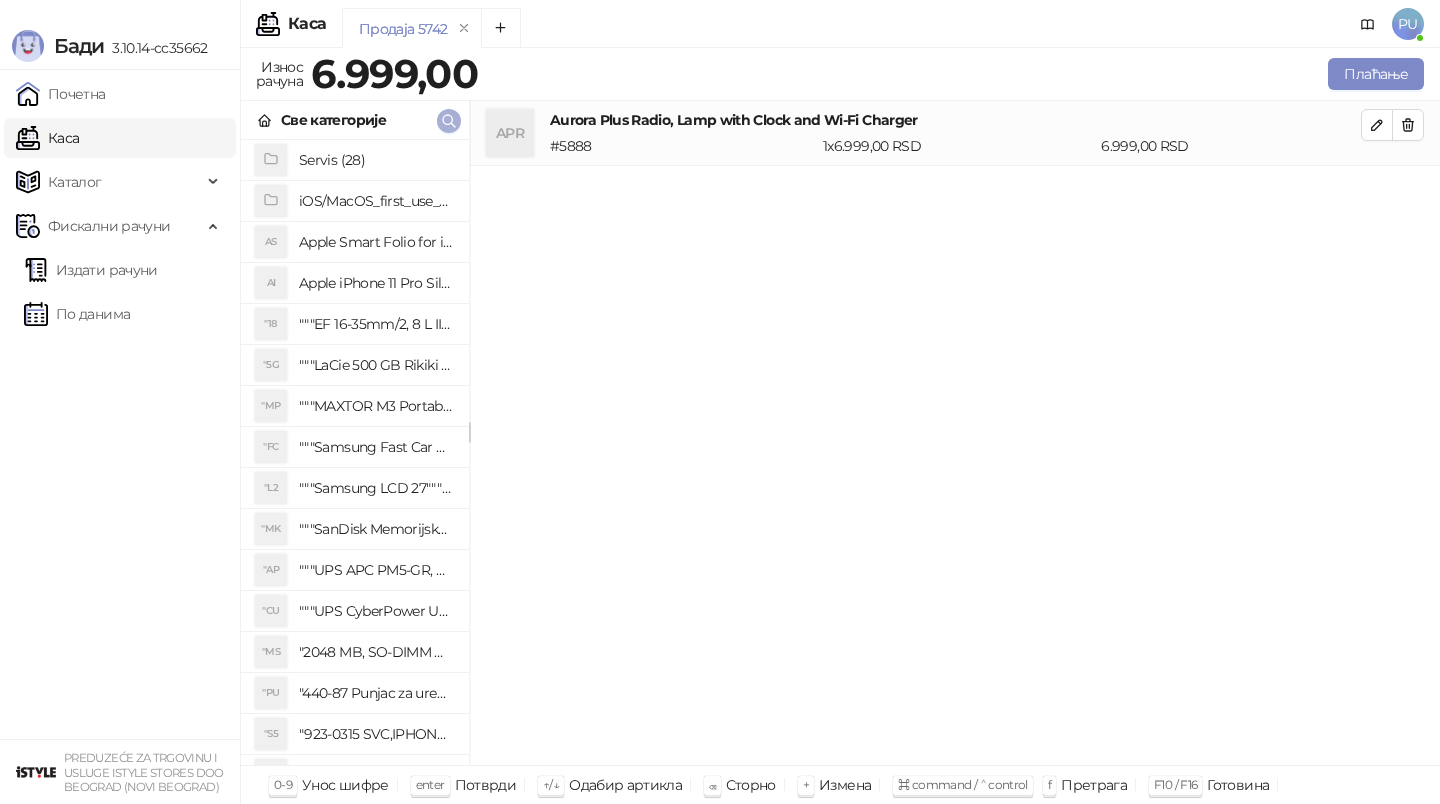 click 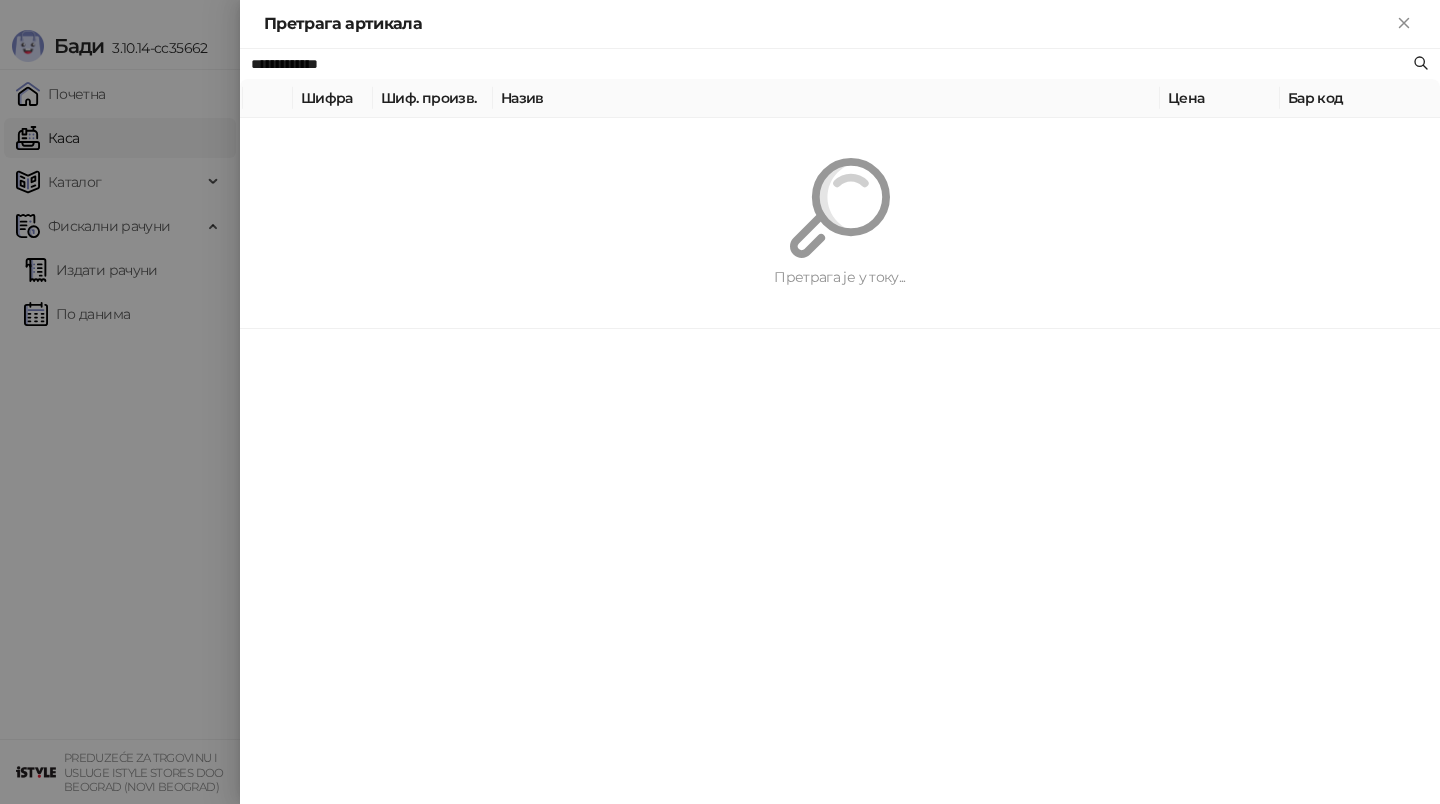 paste on "*******" 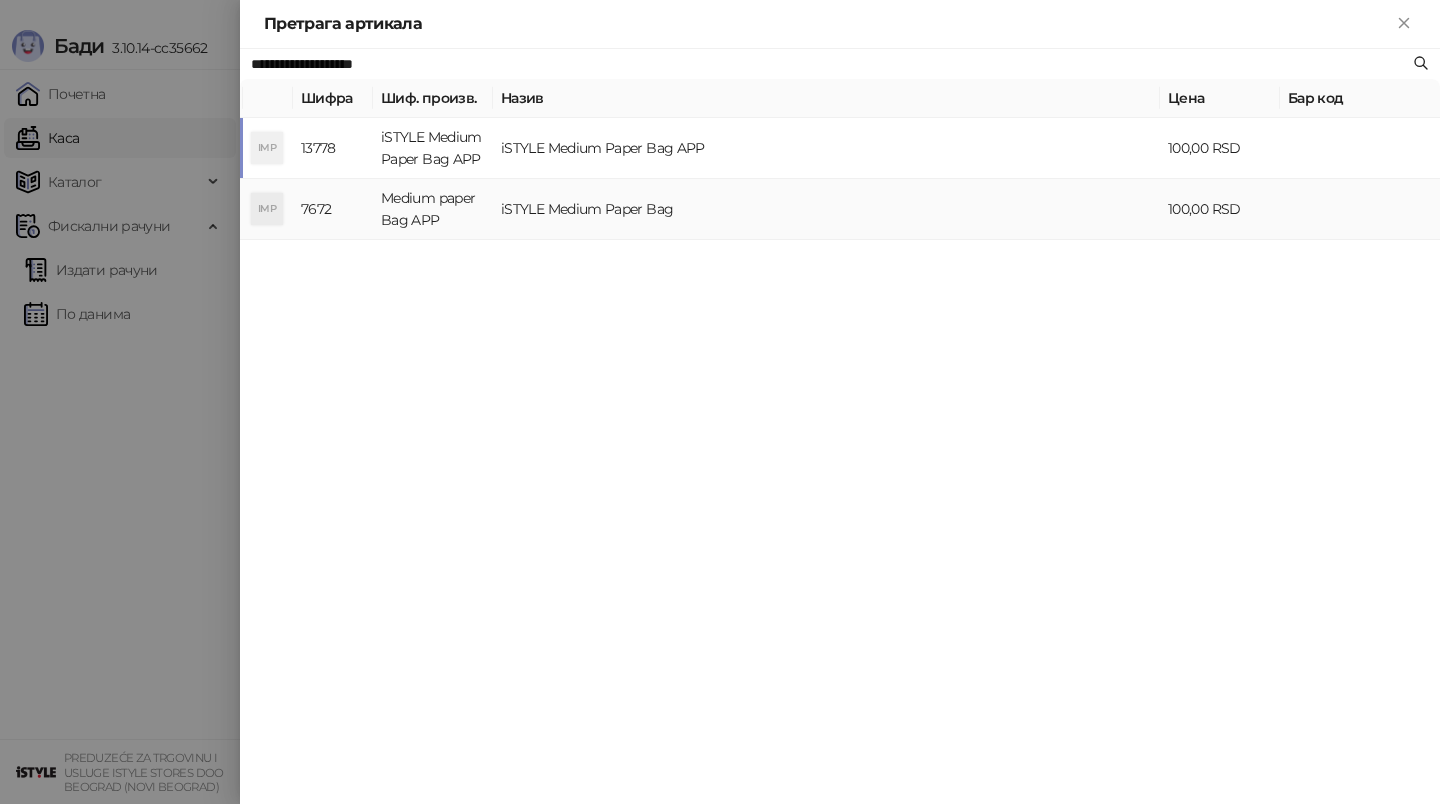 type on "**********" 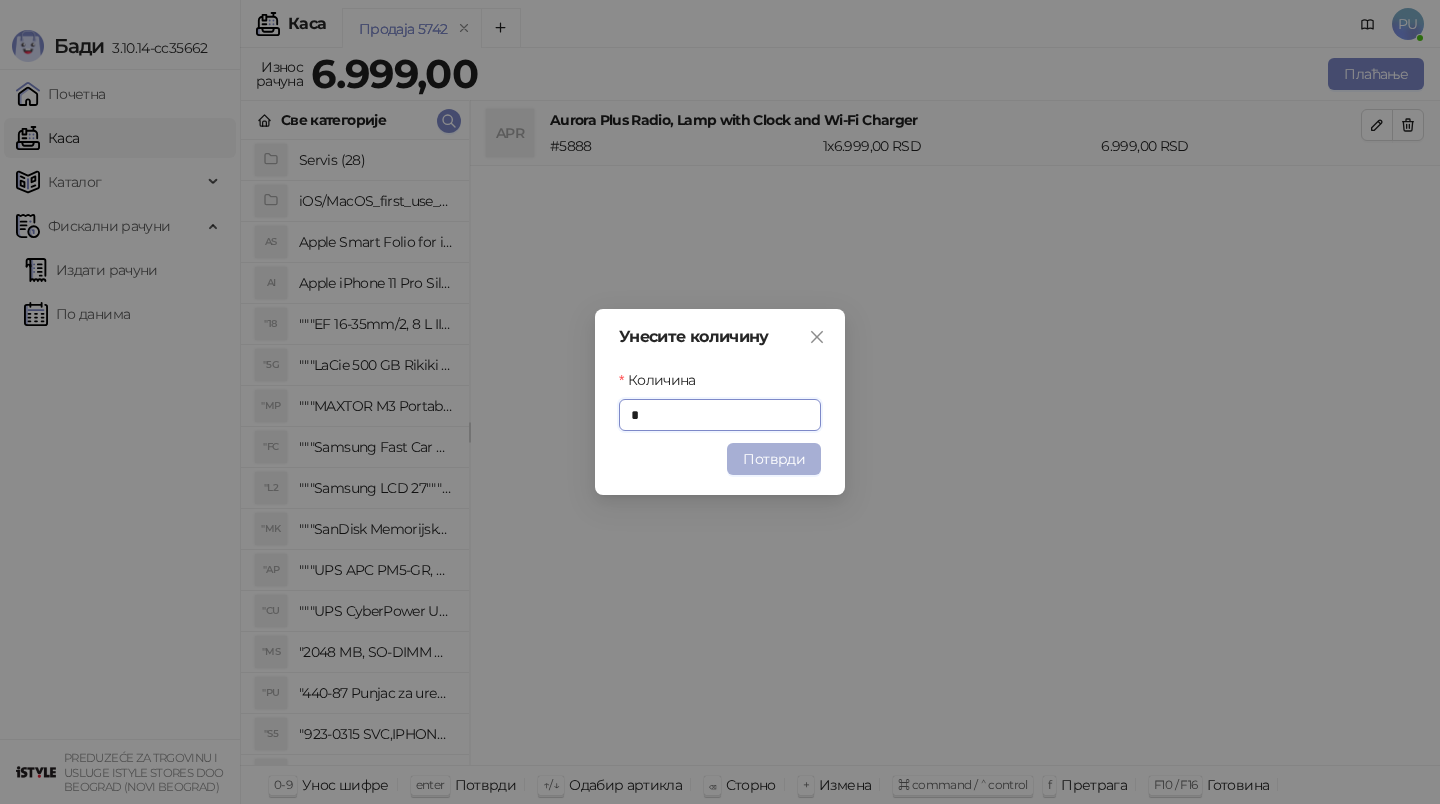 click on "Потврди" at bounding box center (774, 459) 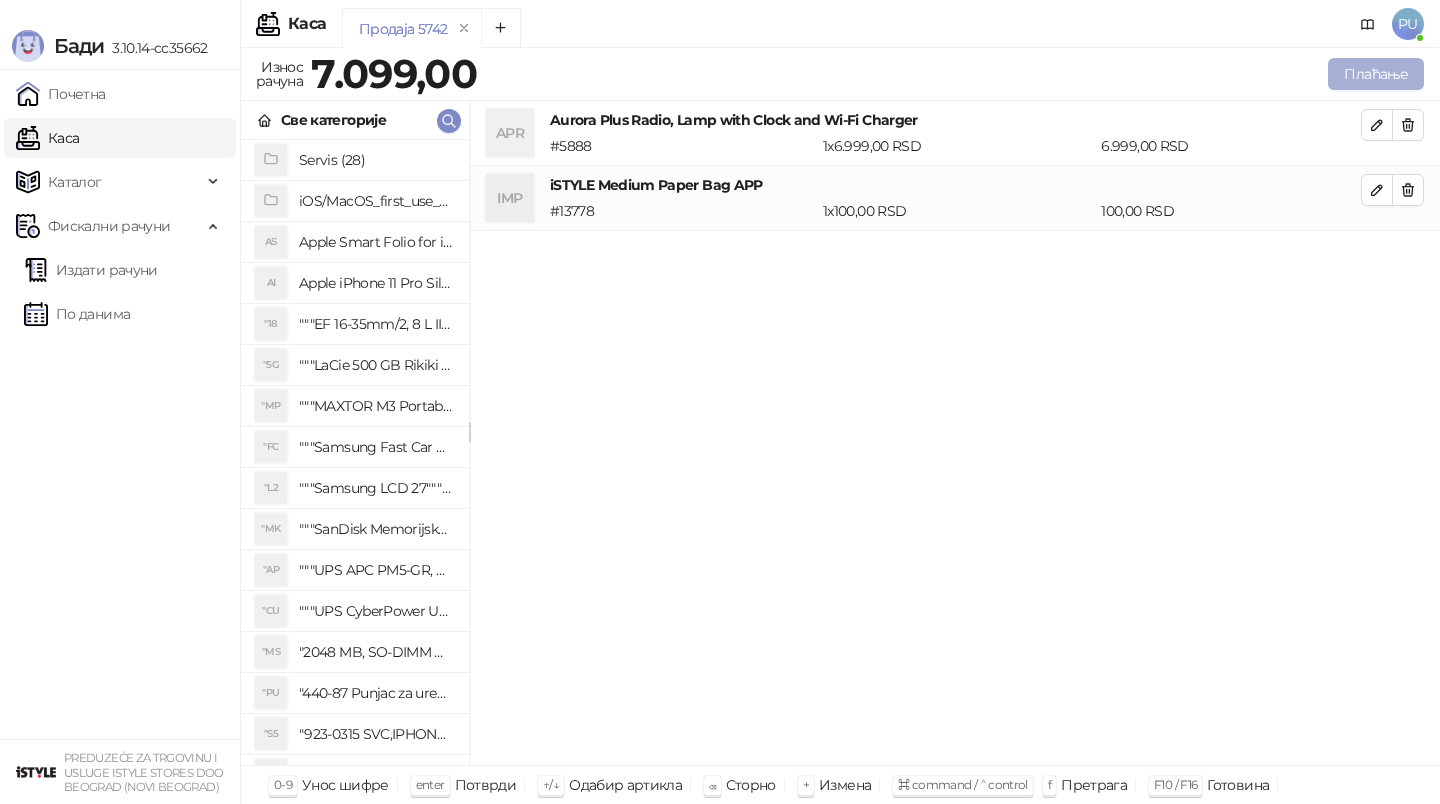 click on "Плаћање" at bounding box center (1376, 74) 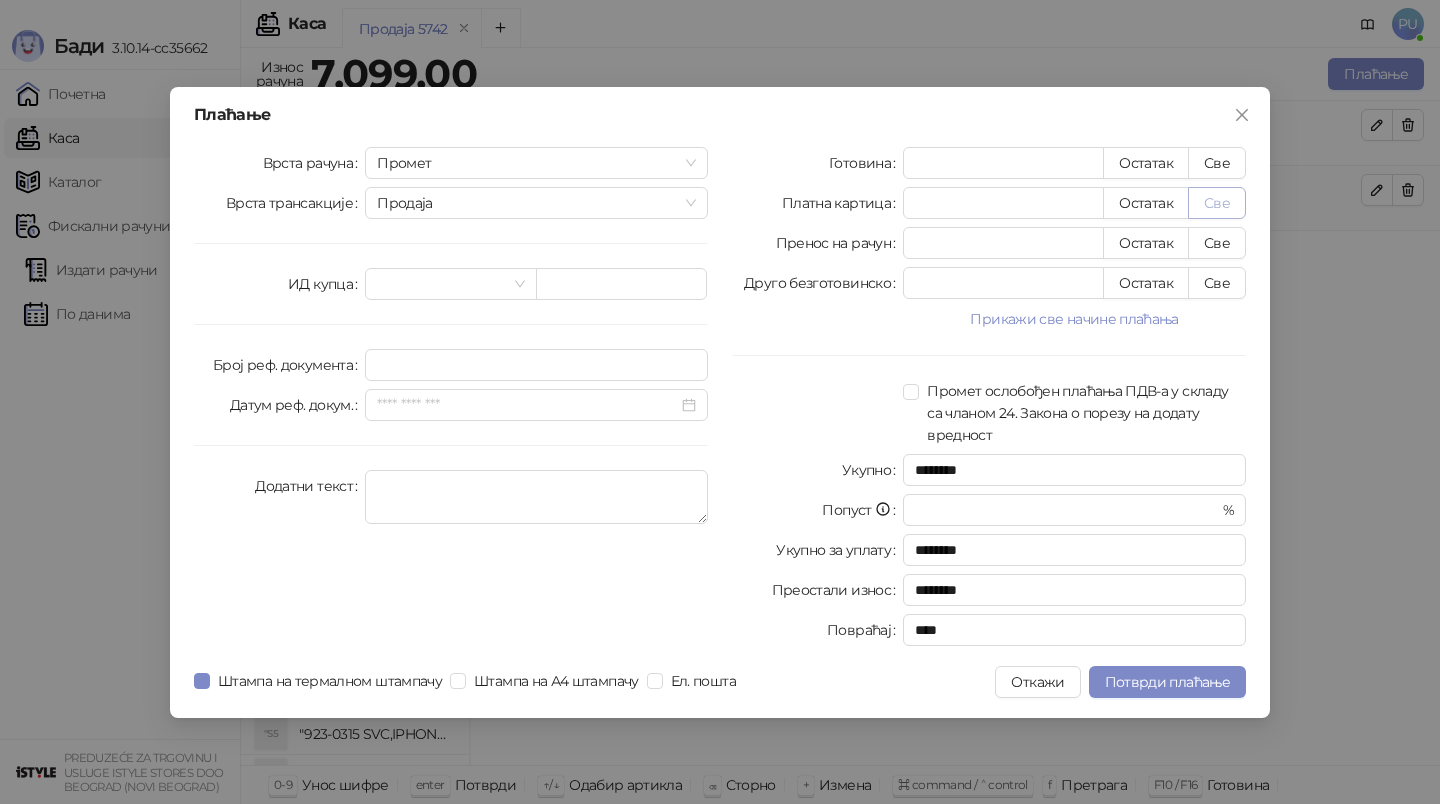 click on "Све" at bounding box center [1217, 203] 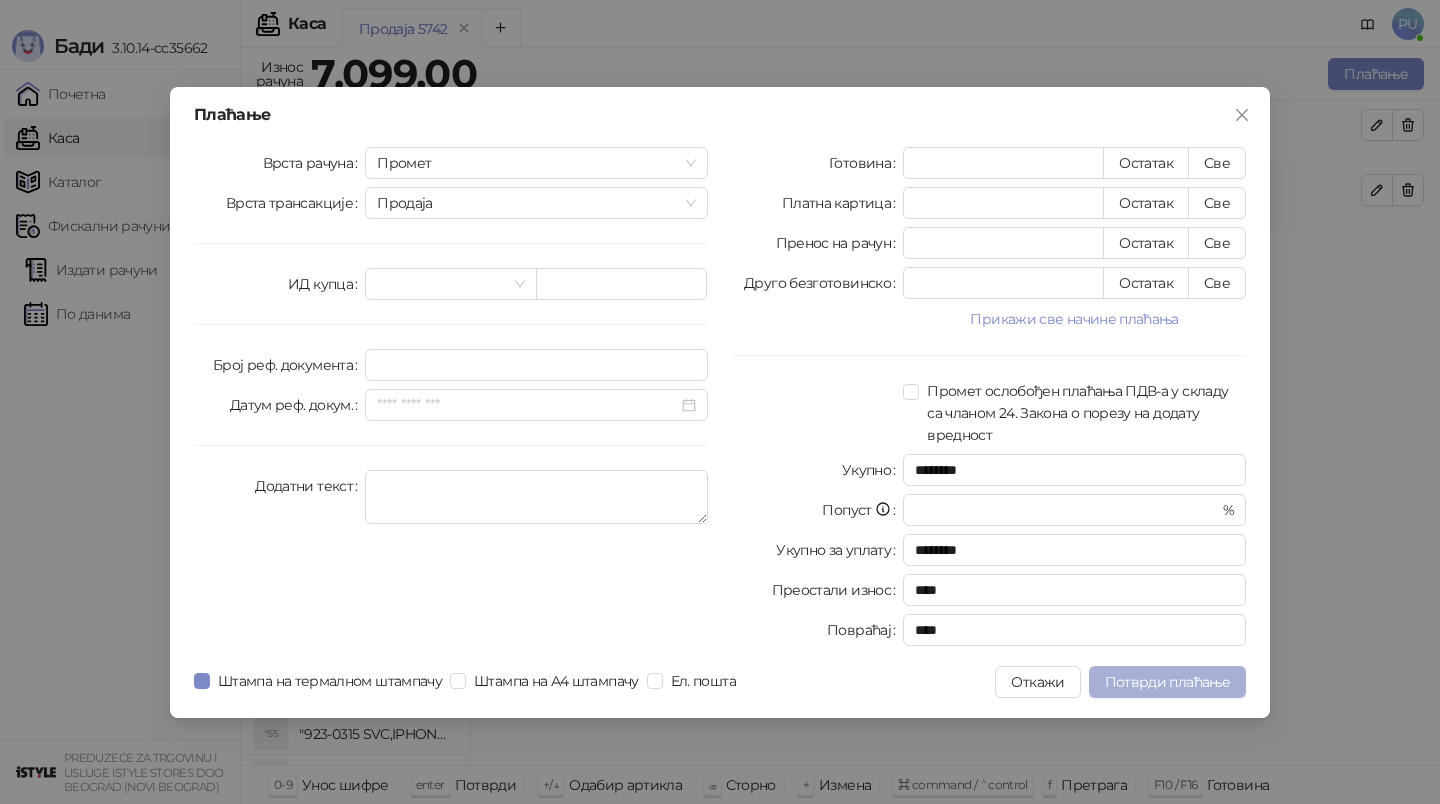 click on "Потврди плаћање" at bounding box center [1167, 682] 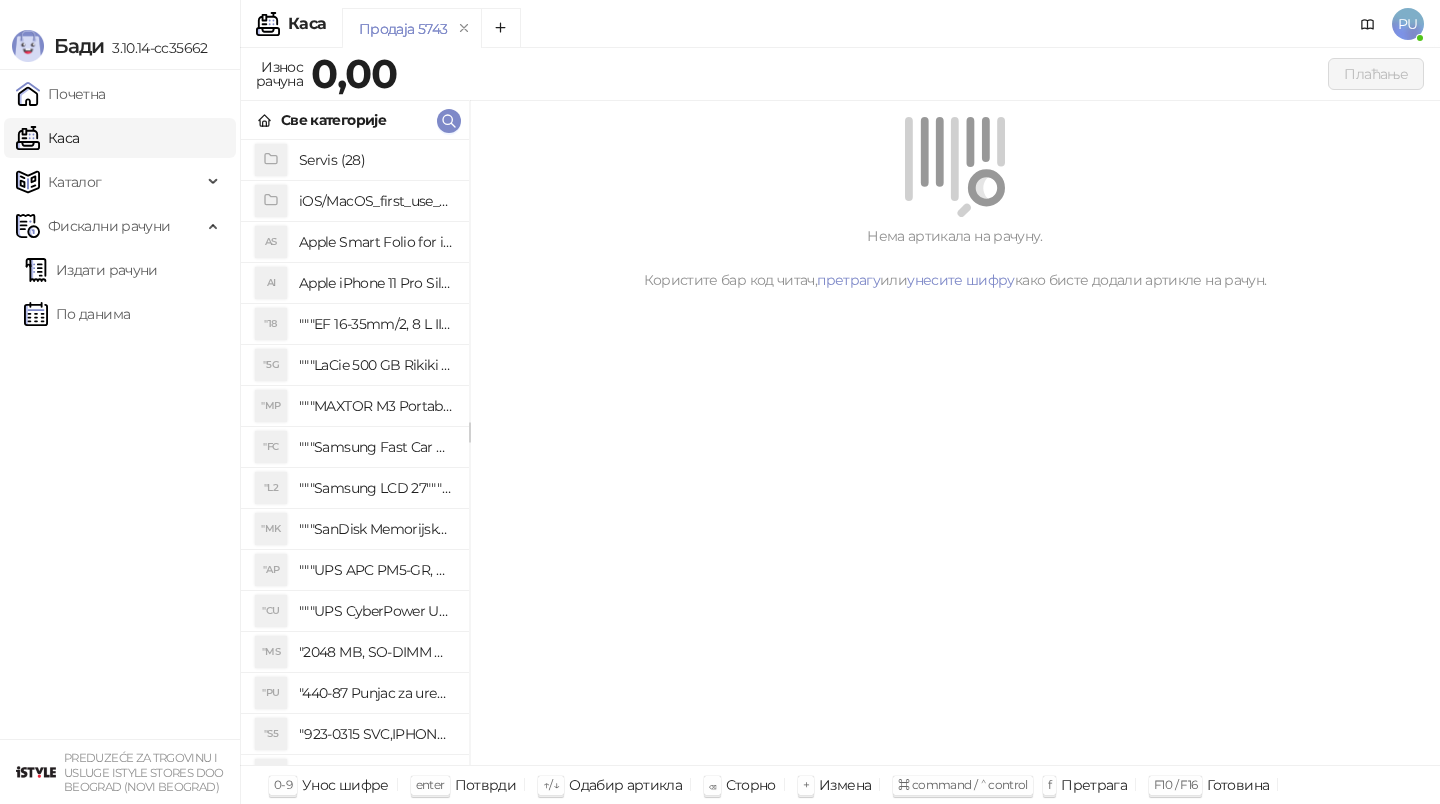 click on "Све категорије" at bounding box center (355, 120) 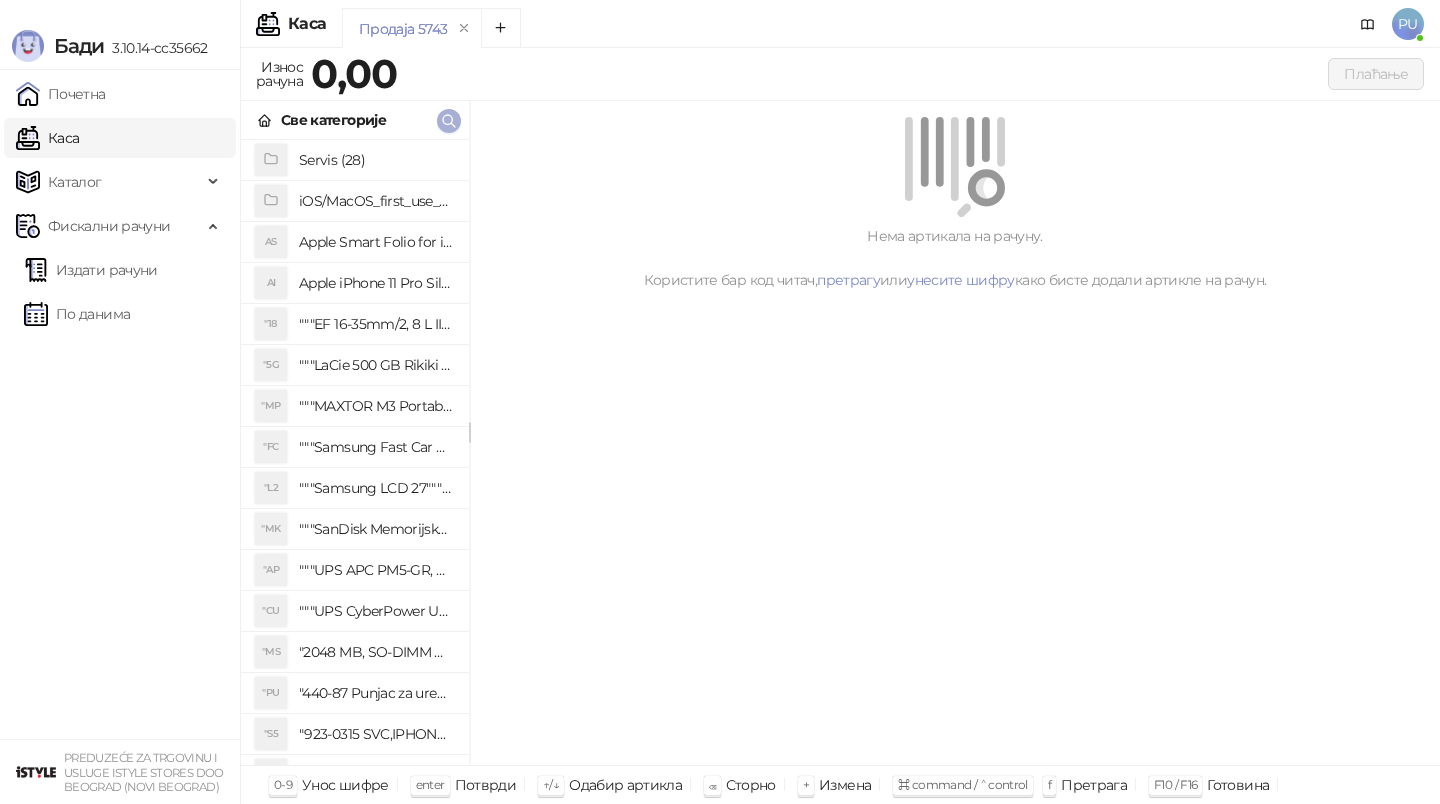 click 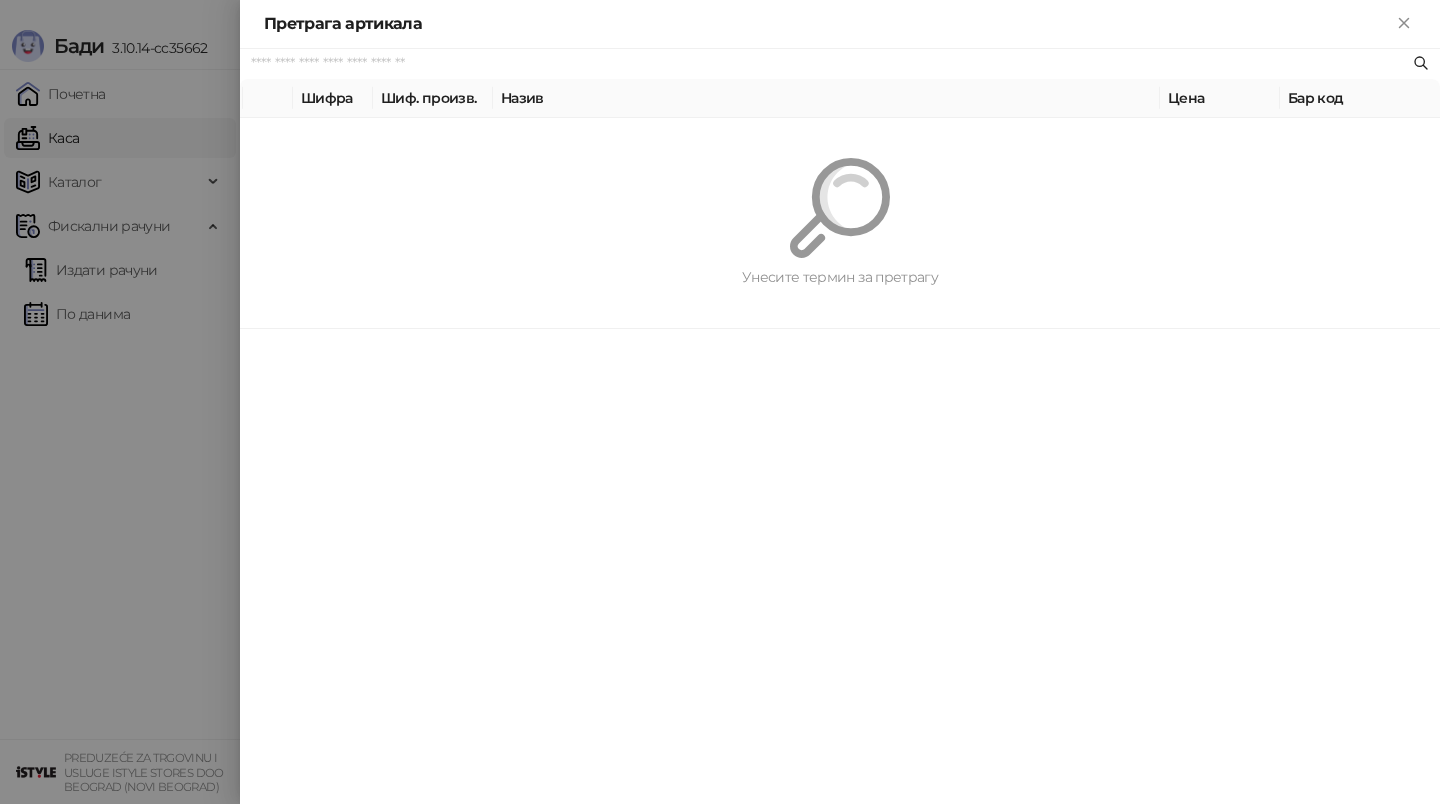 paste on "*********" 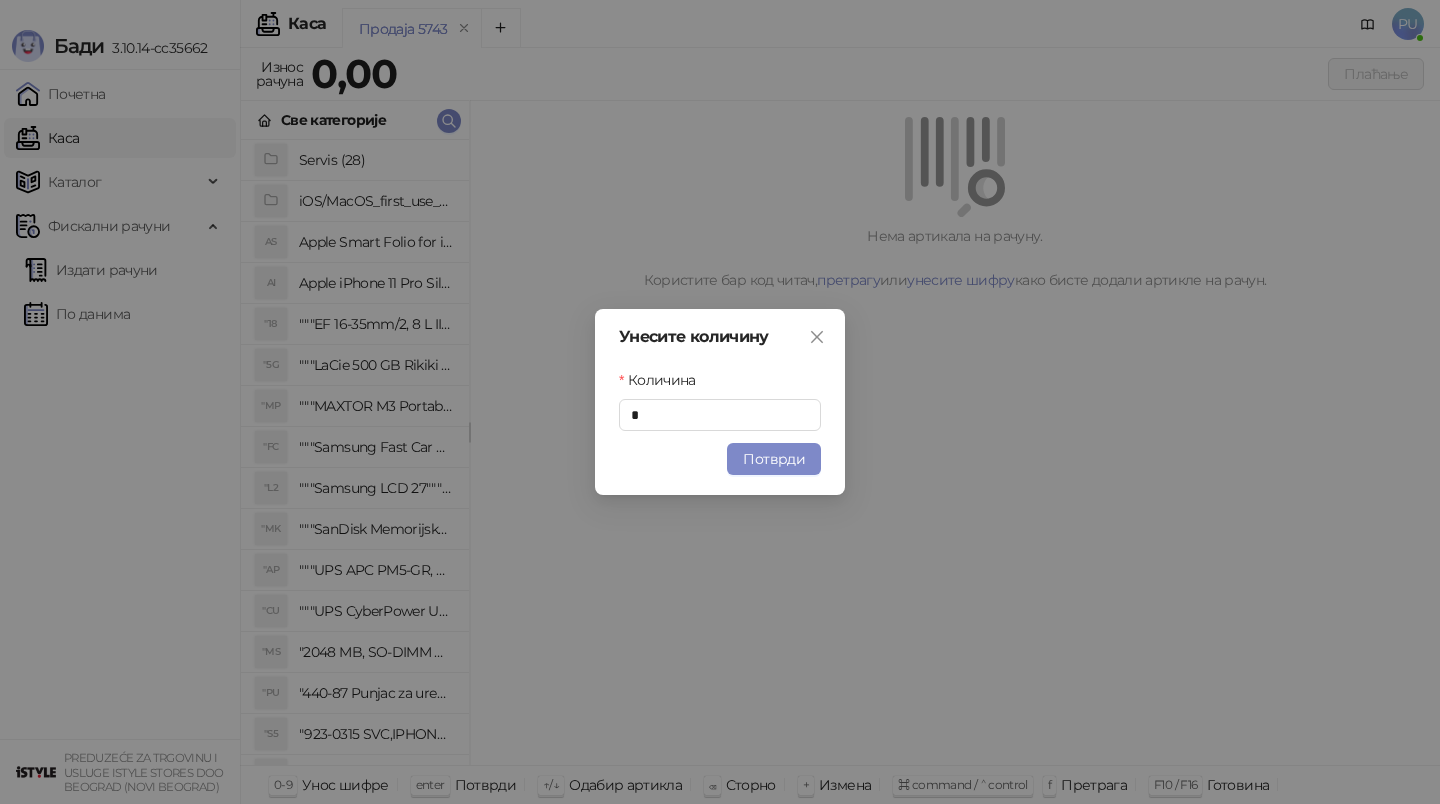 click on "Унесите количину Количина * Потврди" at bounding box center (720, 402) 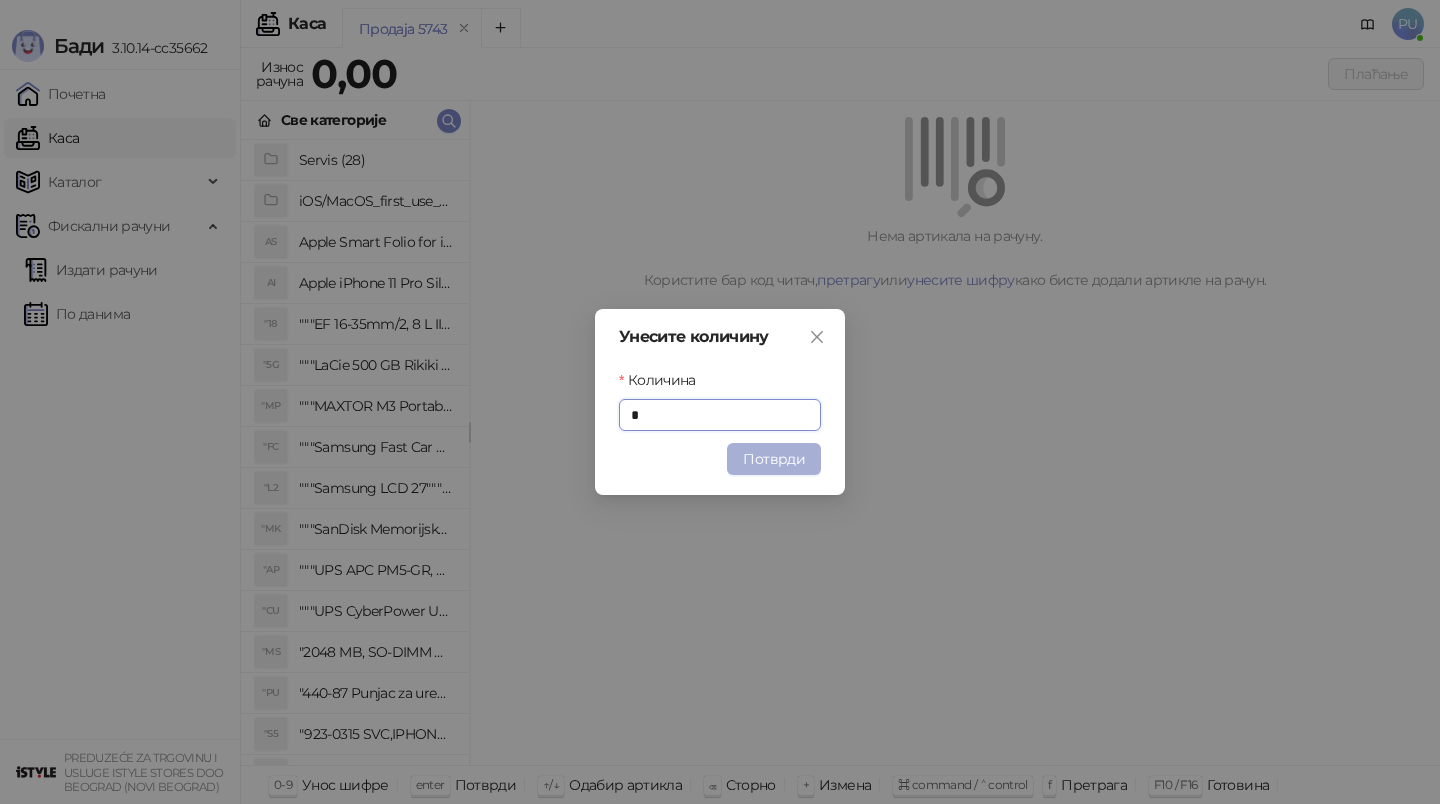 click on "Потврди" at bounding box center (774, 459) 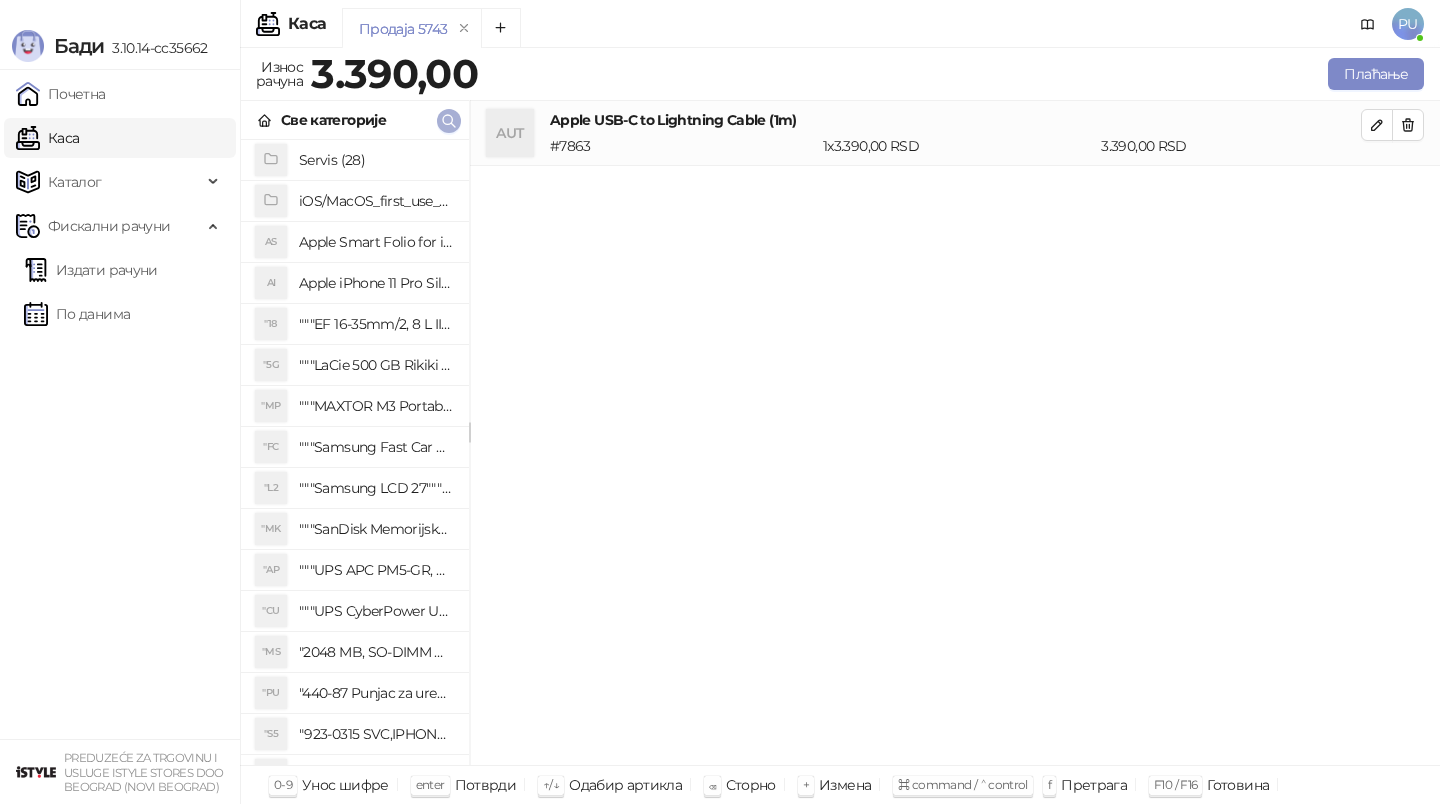 click 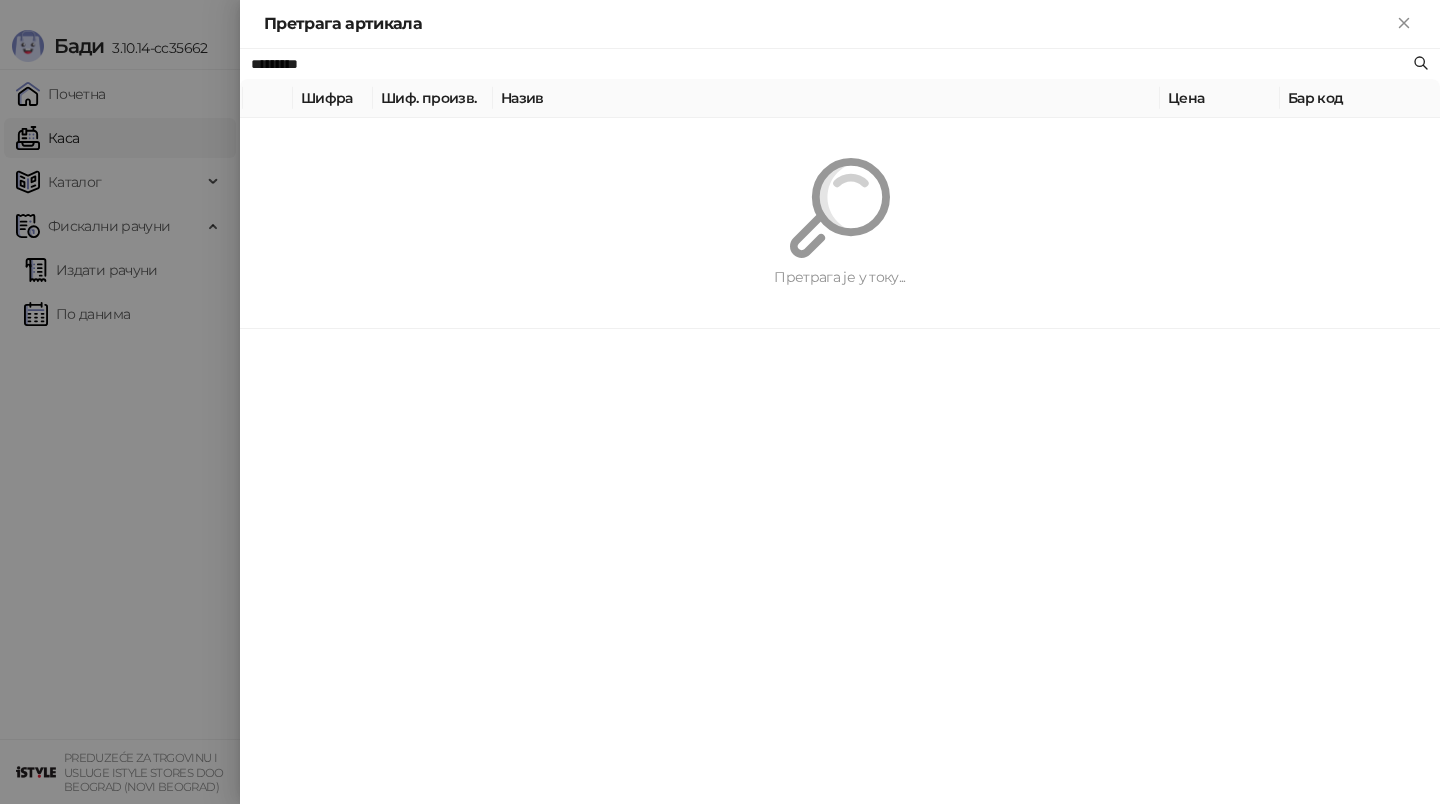 paste 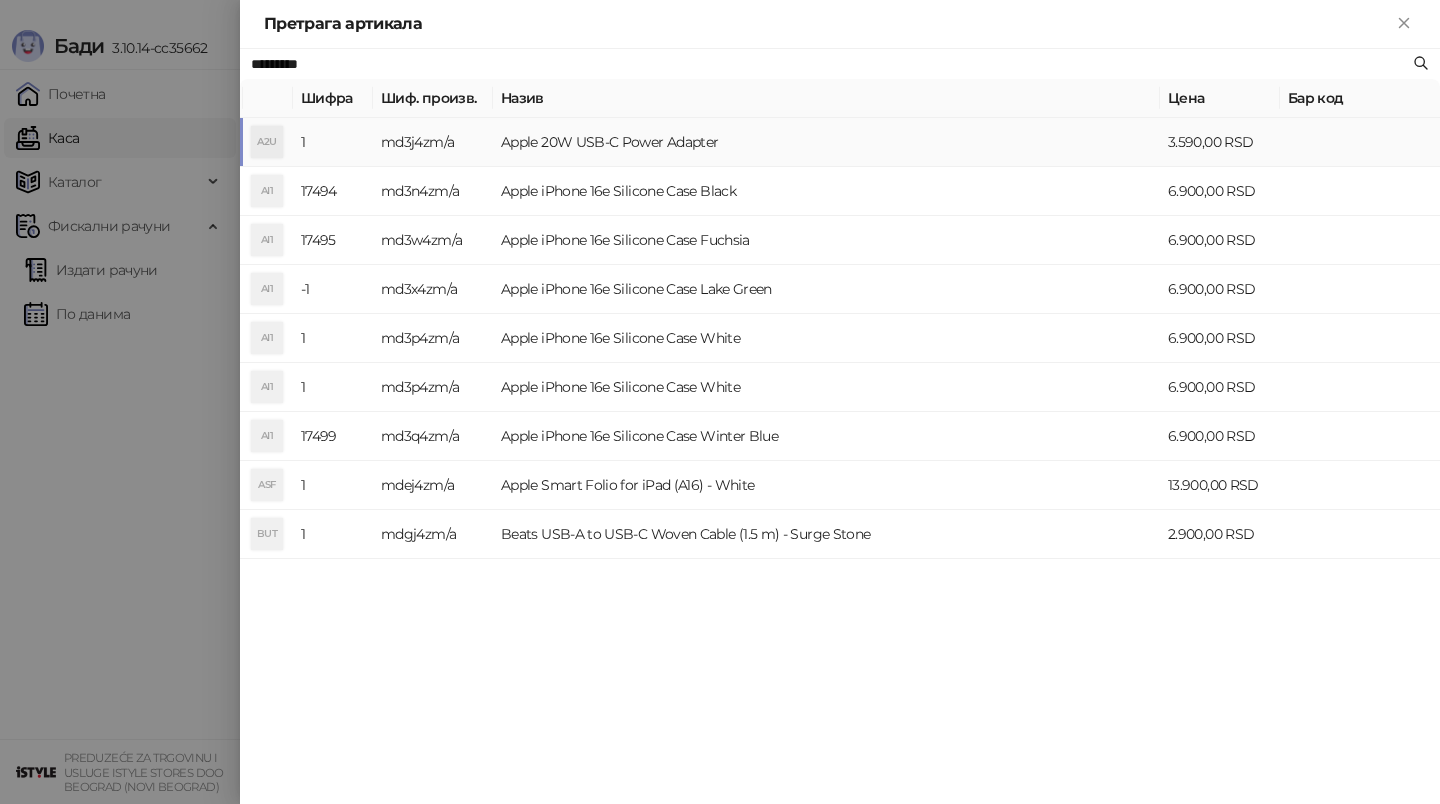 type on "*********" 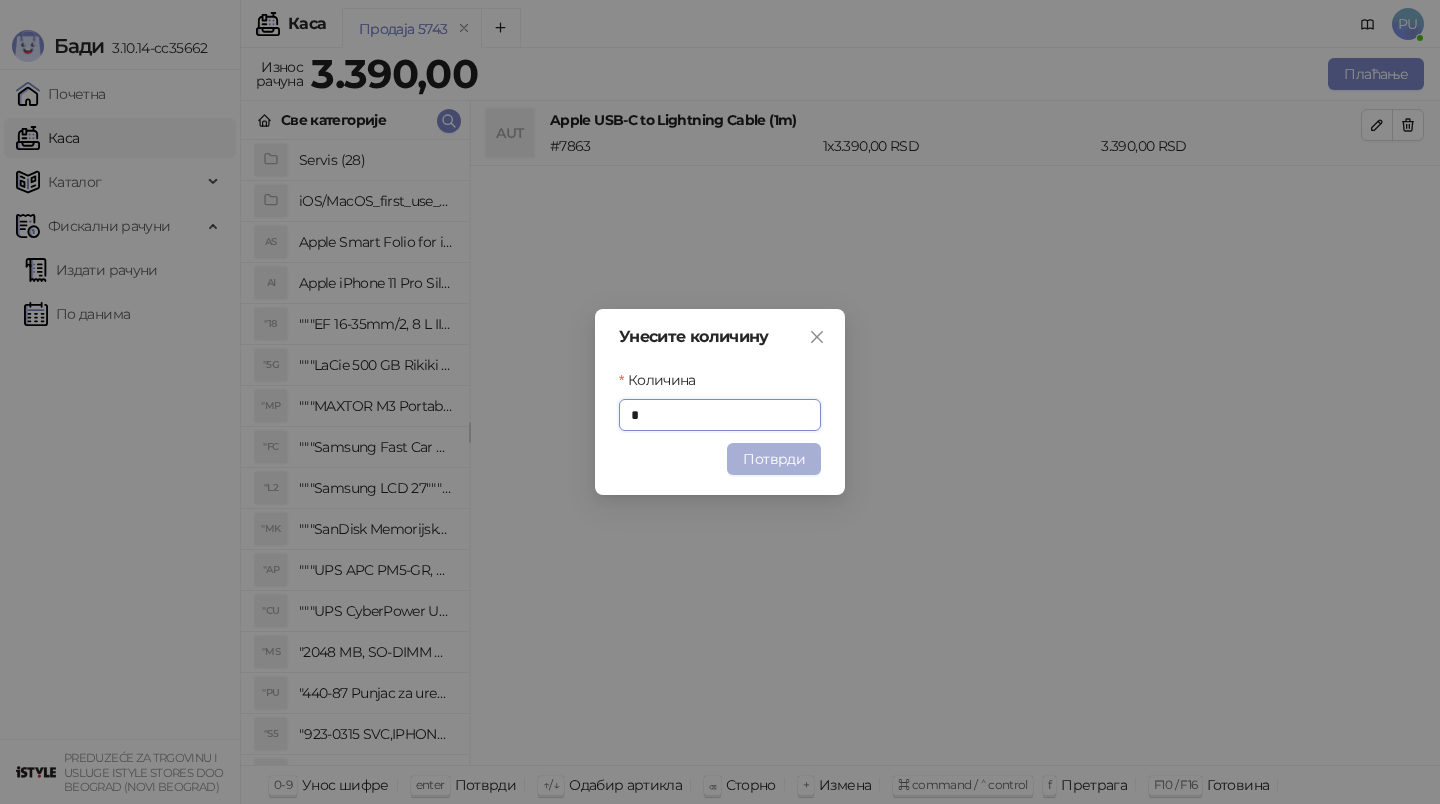 type on "*" 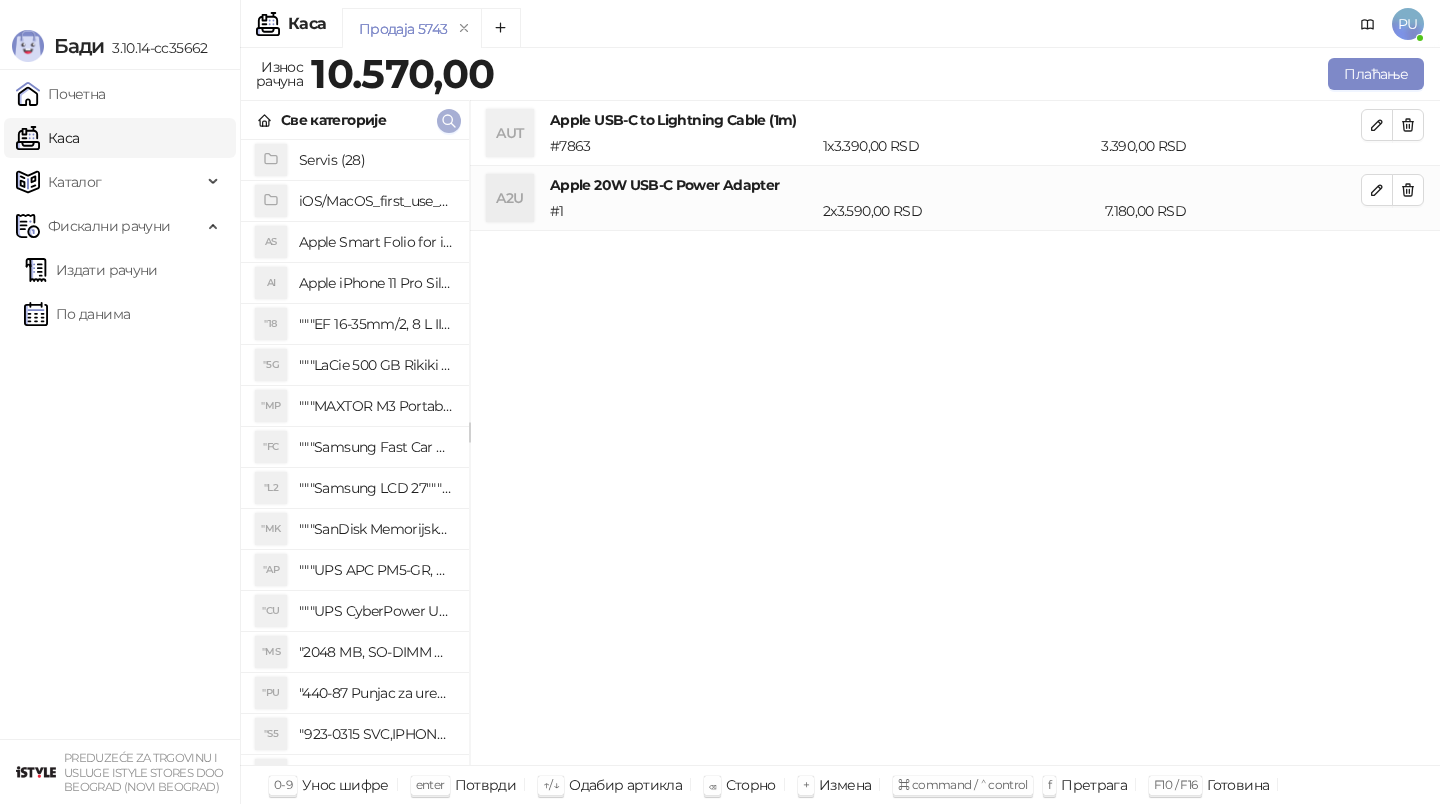 click 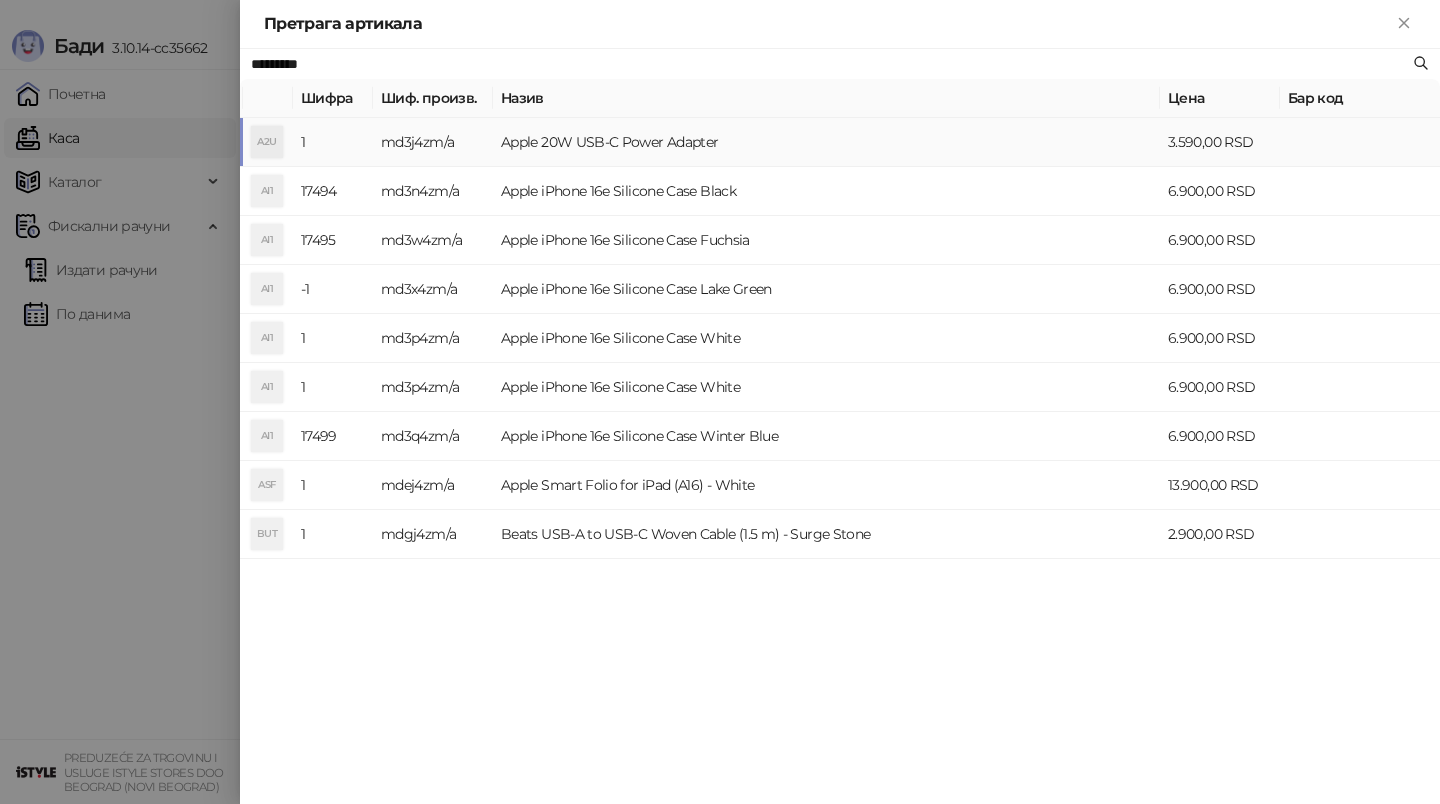 paste on "**********" 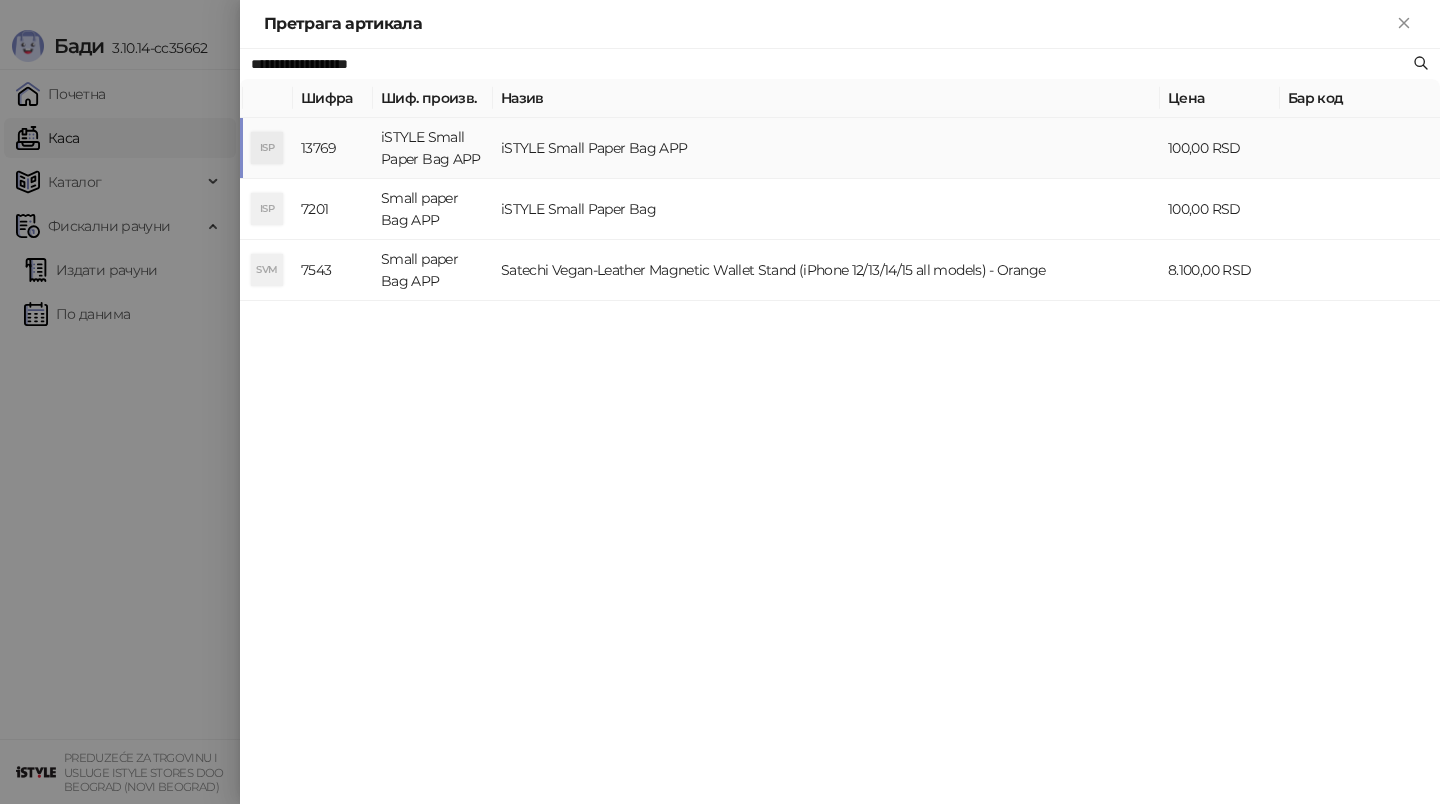 type on "**********" 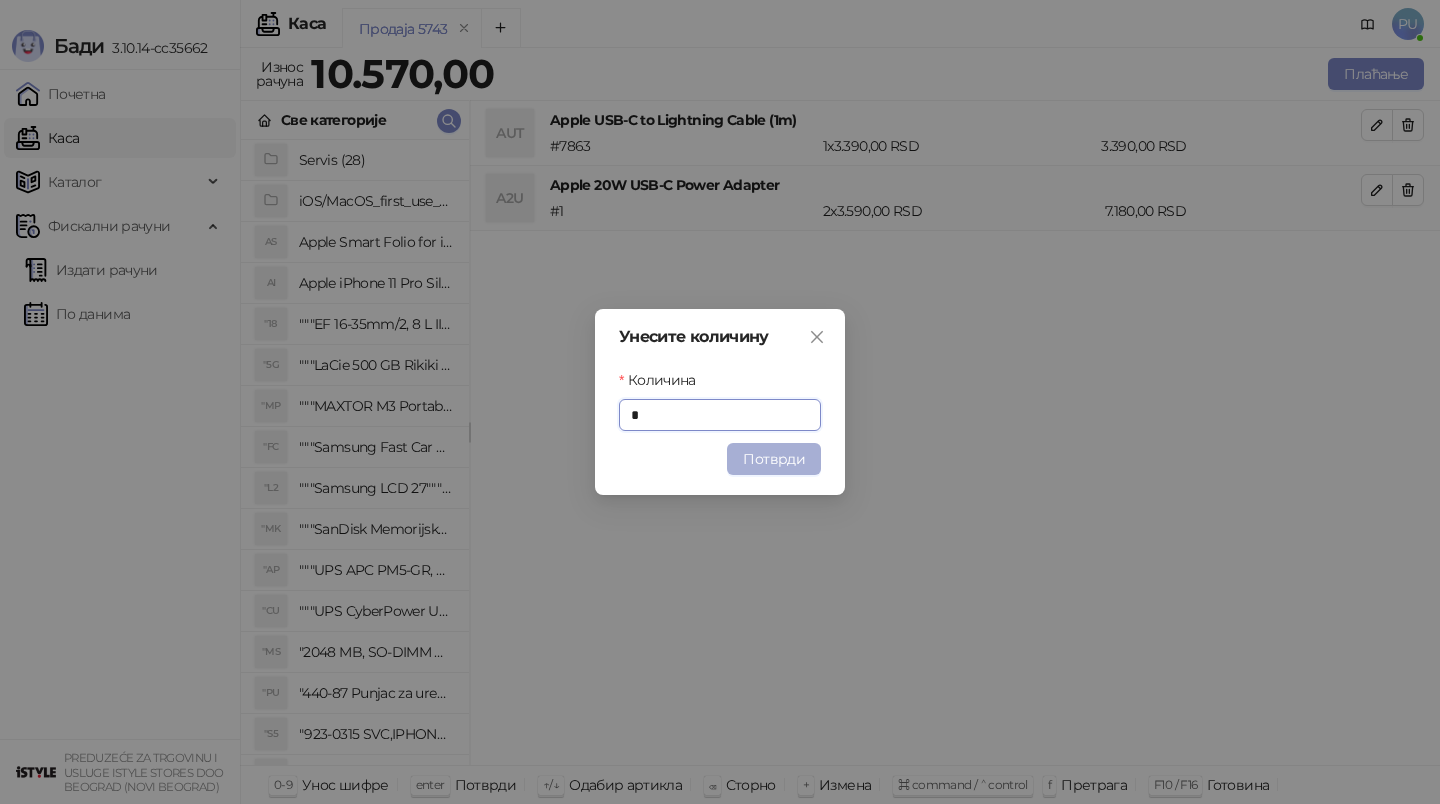 click on "Потврди" at bounding box center [774, 459] 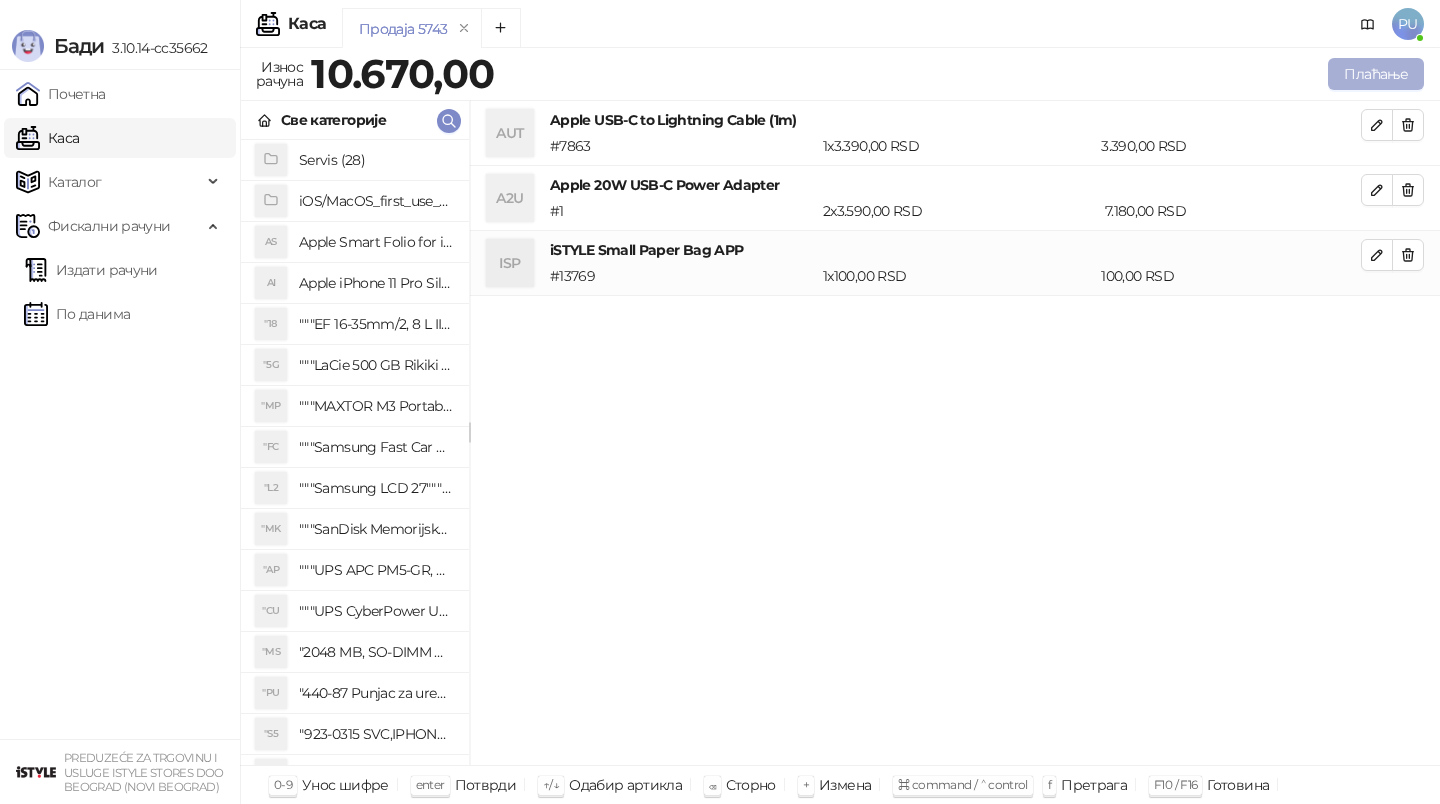 click on "Плаћање" at bounding box center [1376, 74] 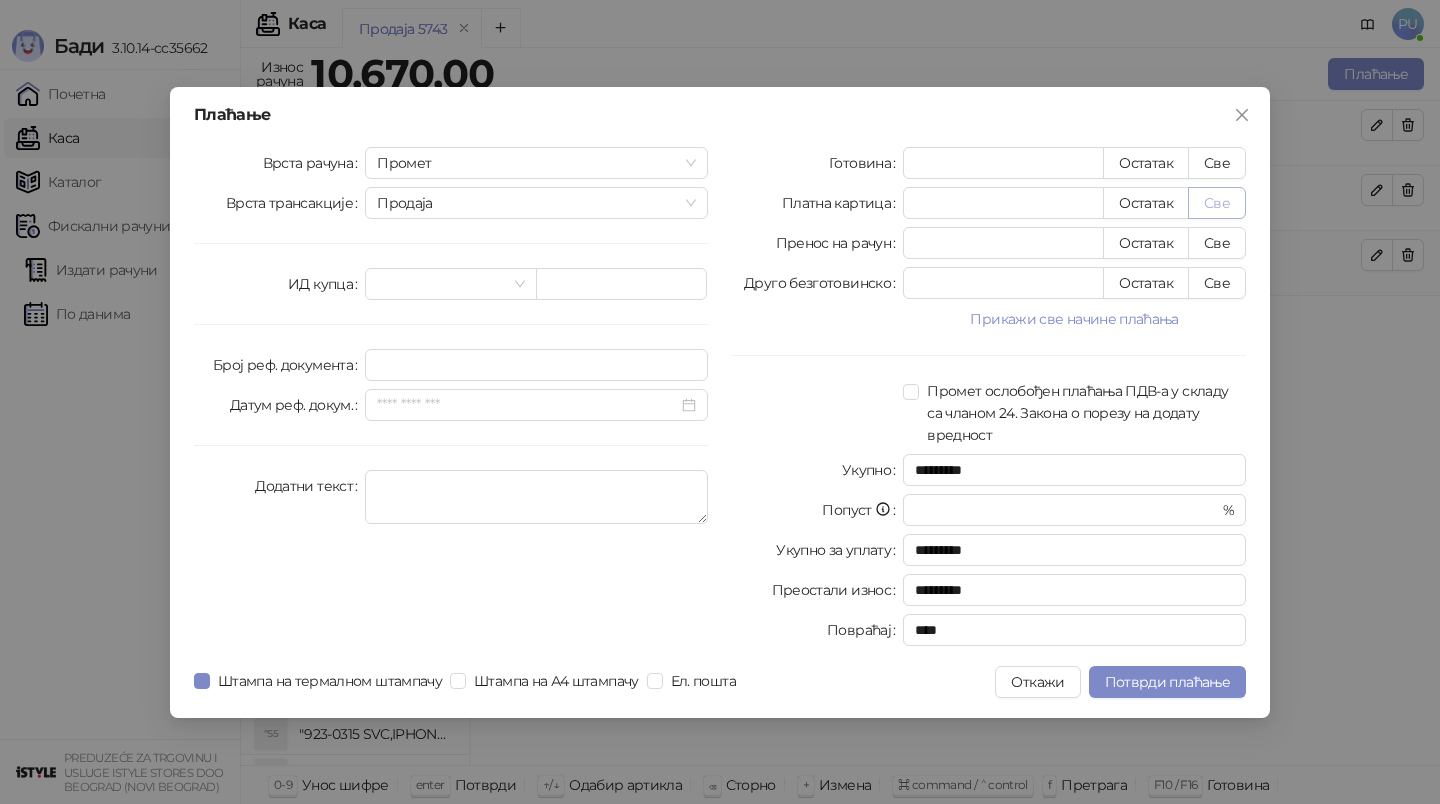 click on "Све" at bounding box center (1217, 203) 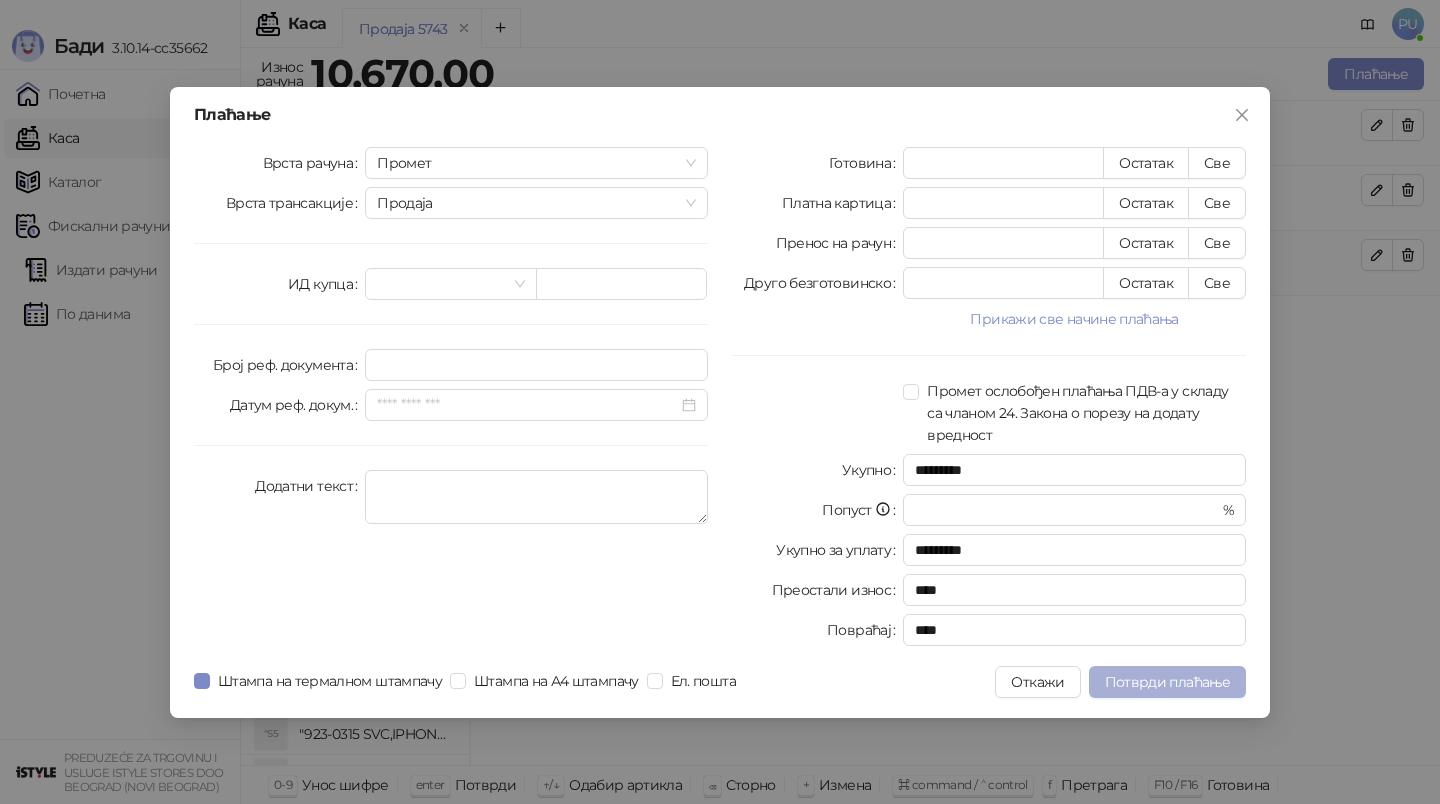 click on "Потврди плаћање" at bounding box center [1167, 682] 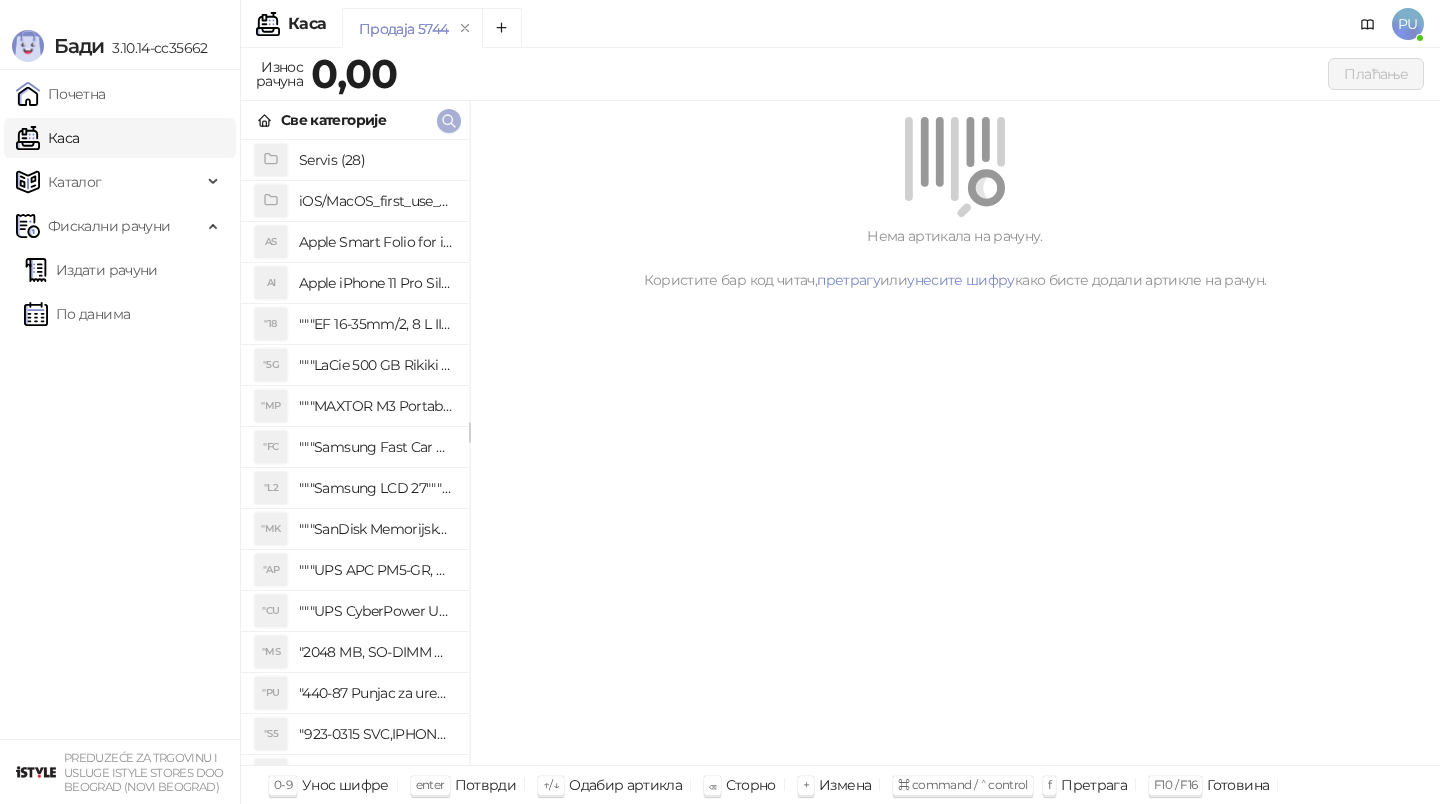 click 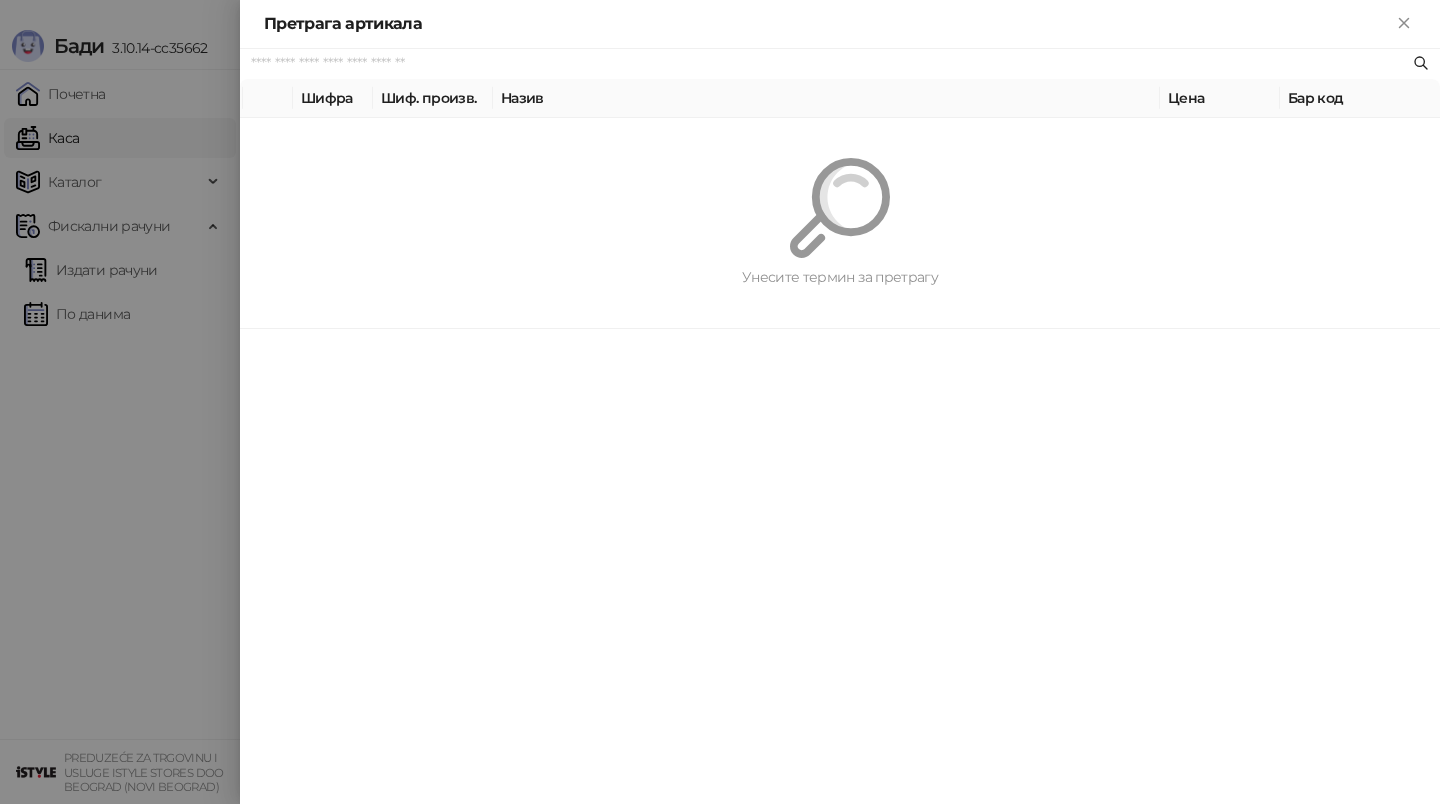 paste on "*********" 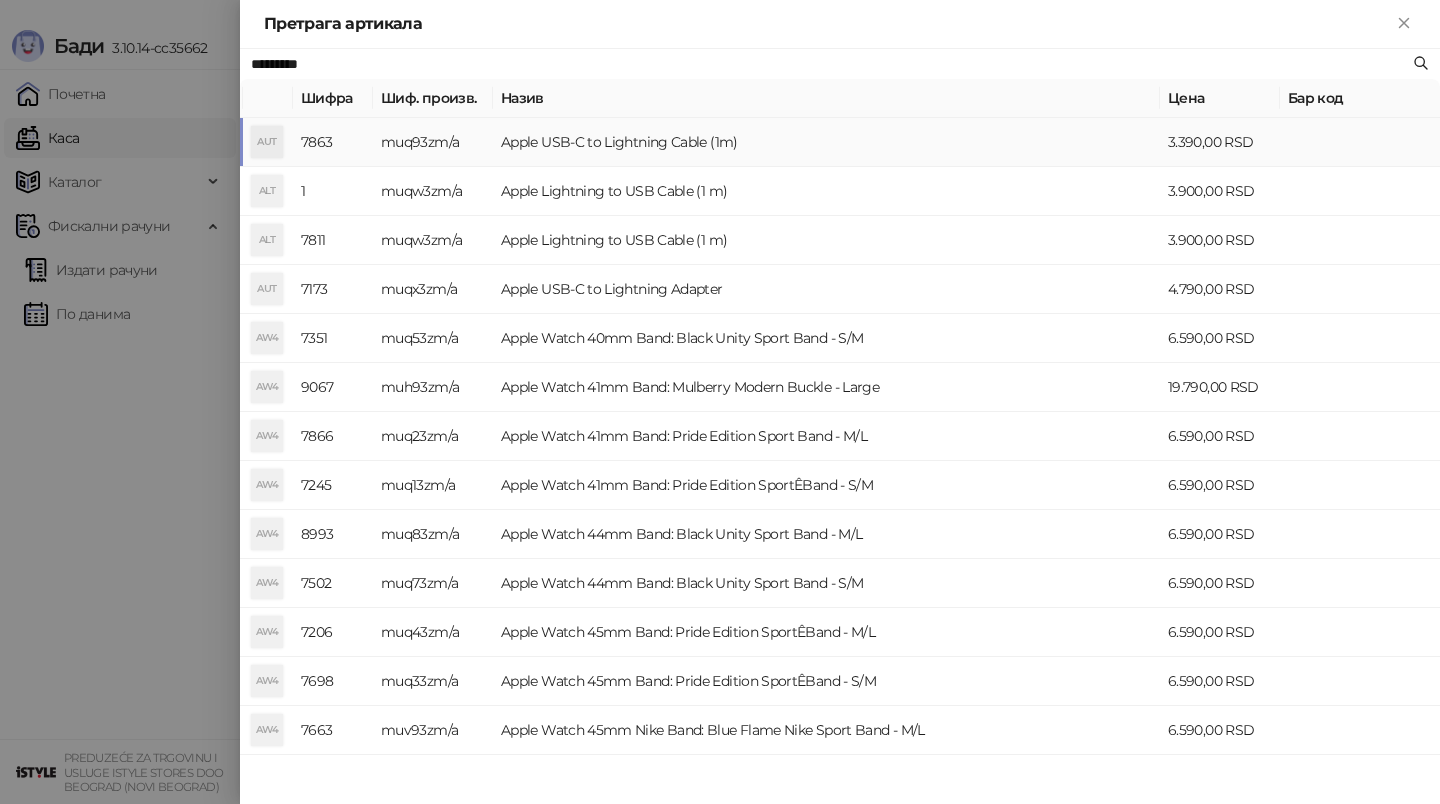 click on "Apple USB-C to Lightning Cable (1m)" at bounding box center [826, 142] 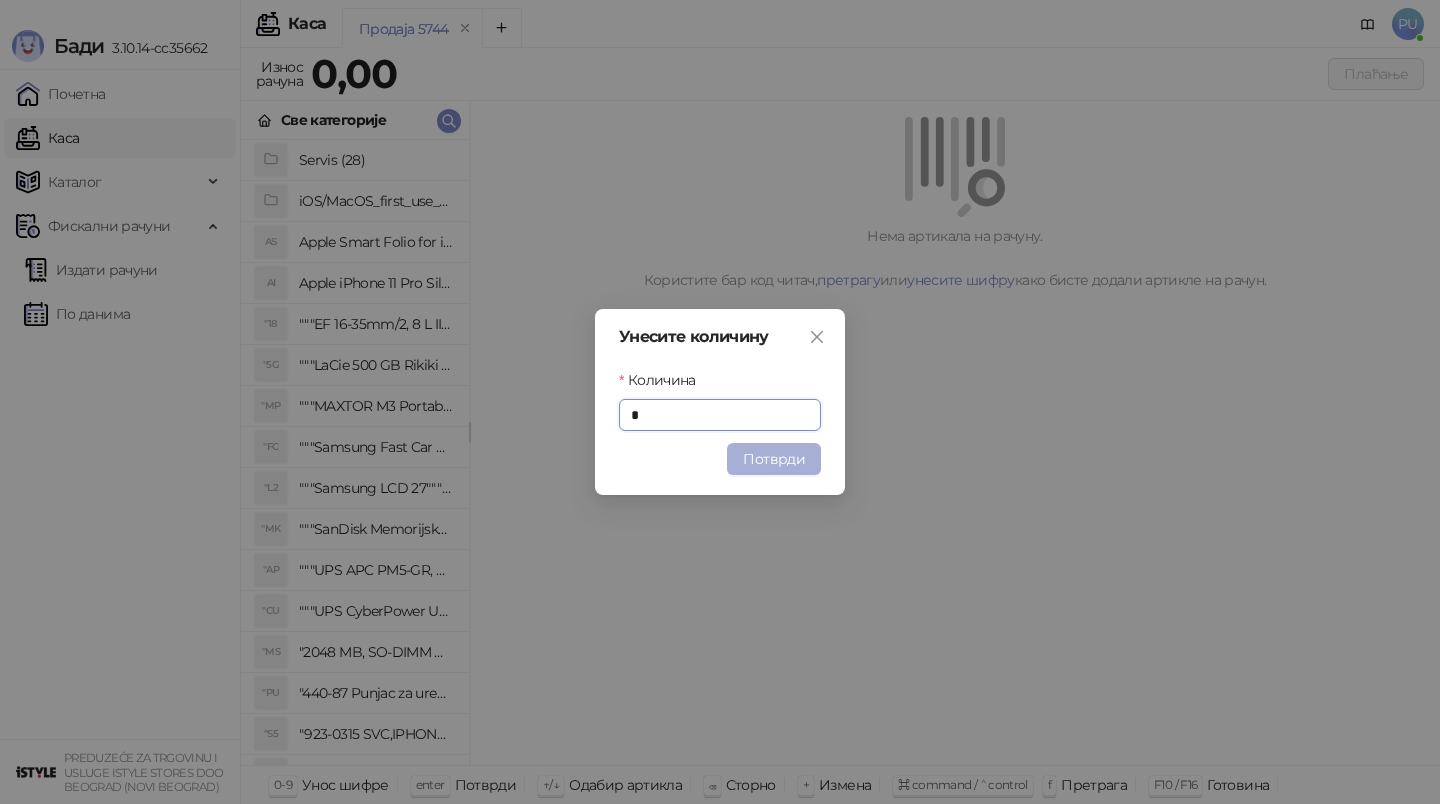 click on "Потврди" at bounding box center (774, 459) 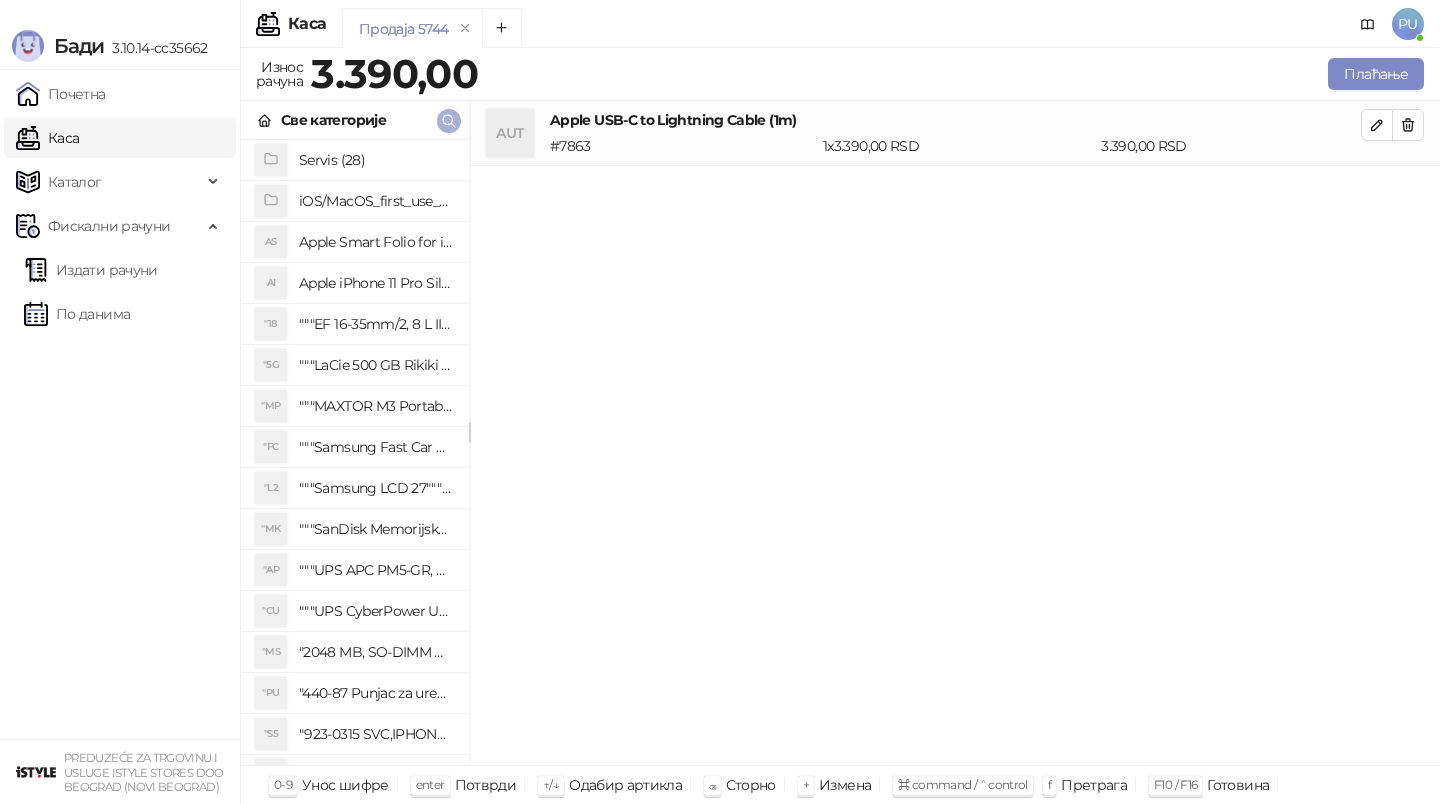 click 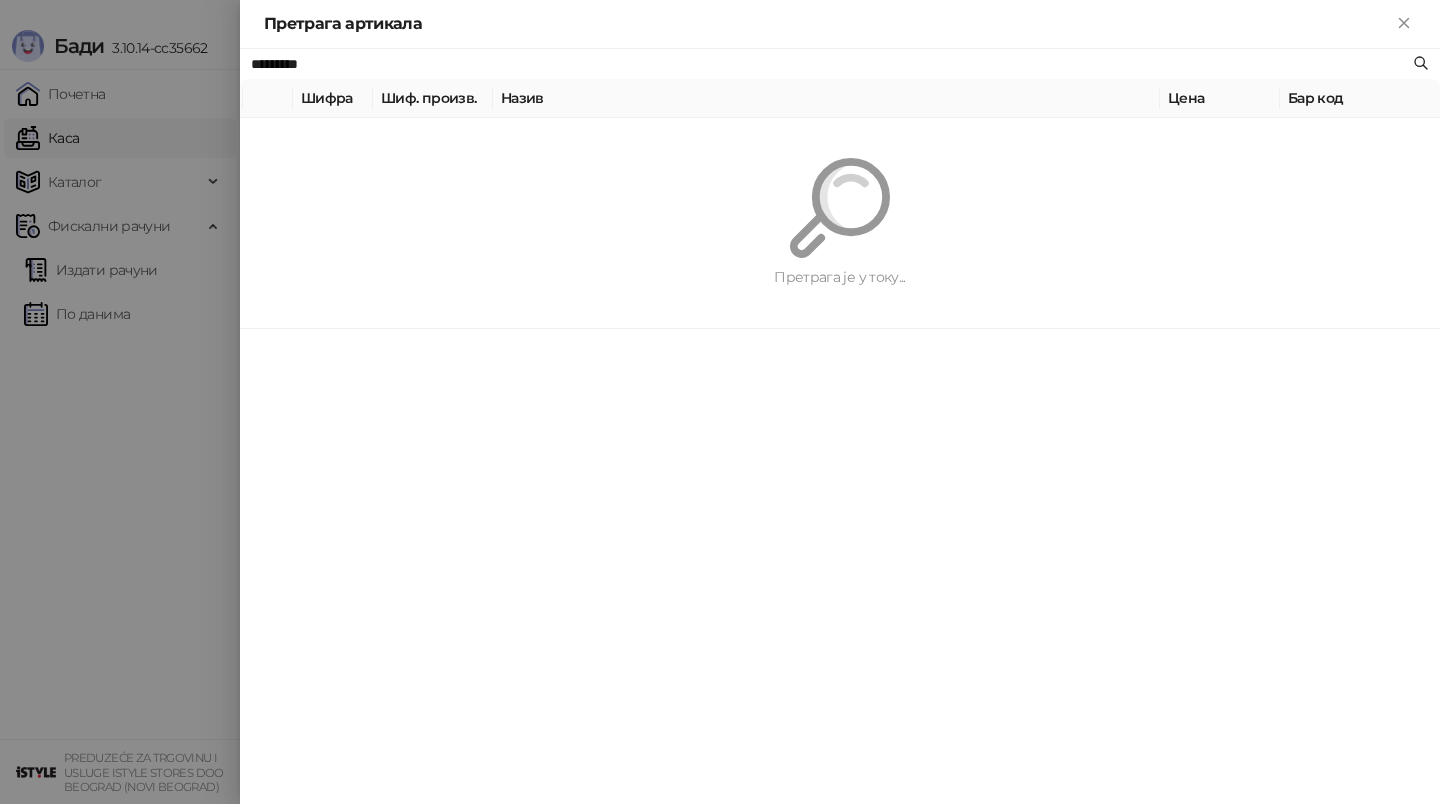 paste 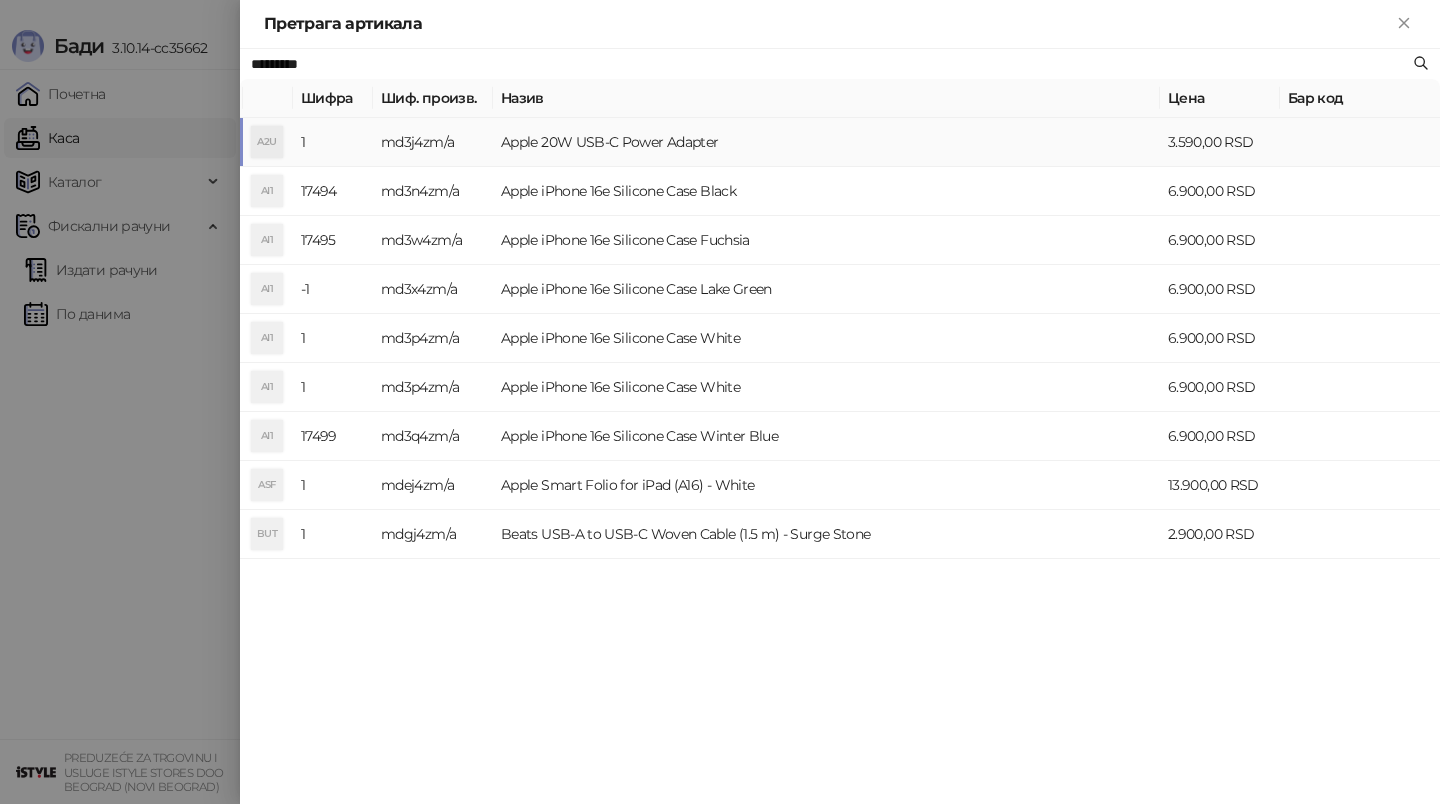click on "Apple 20W USB-C Power Adapter" at bounding box center [826, 142] 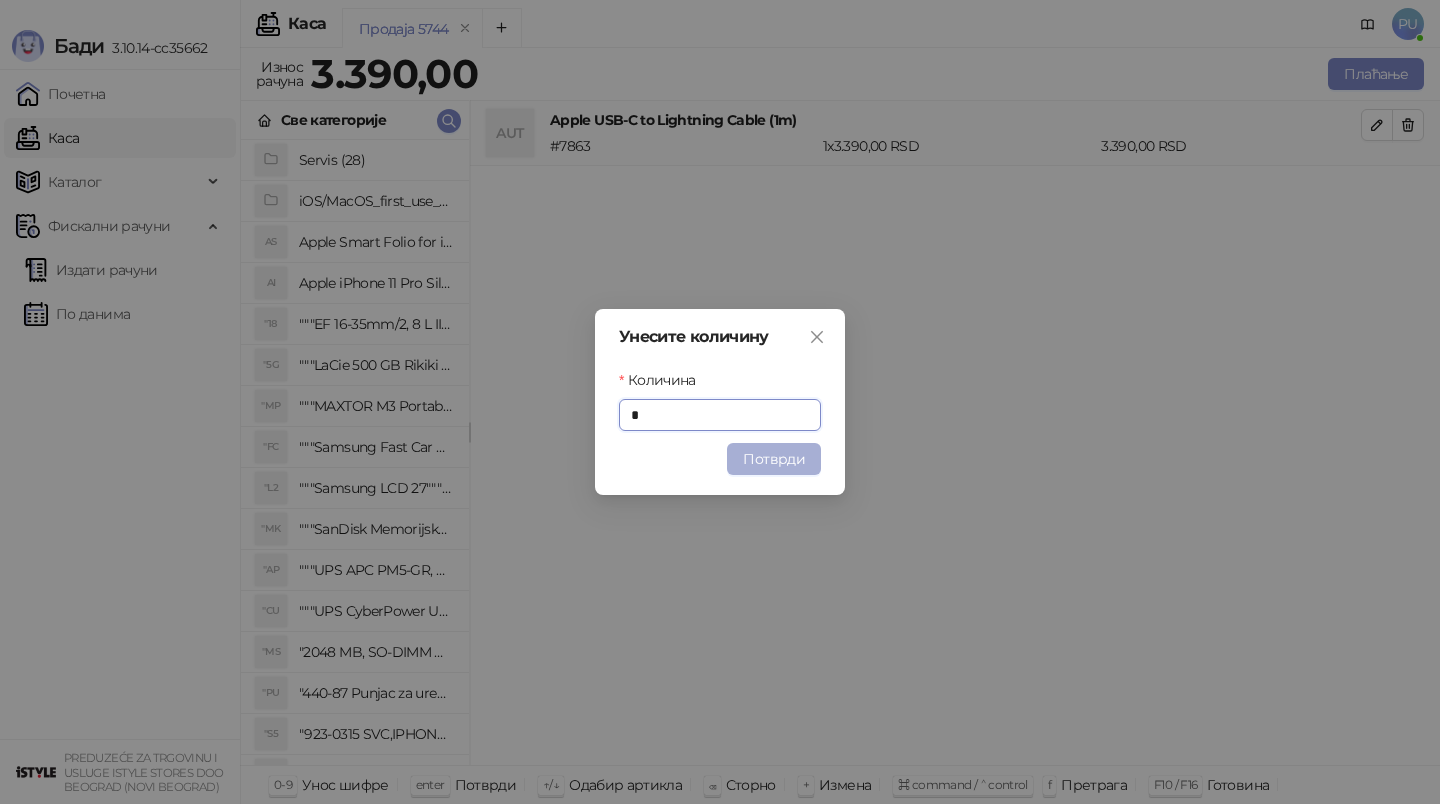 click on "Потврди" at bounding box center [774, 459] 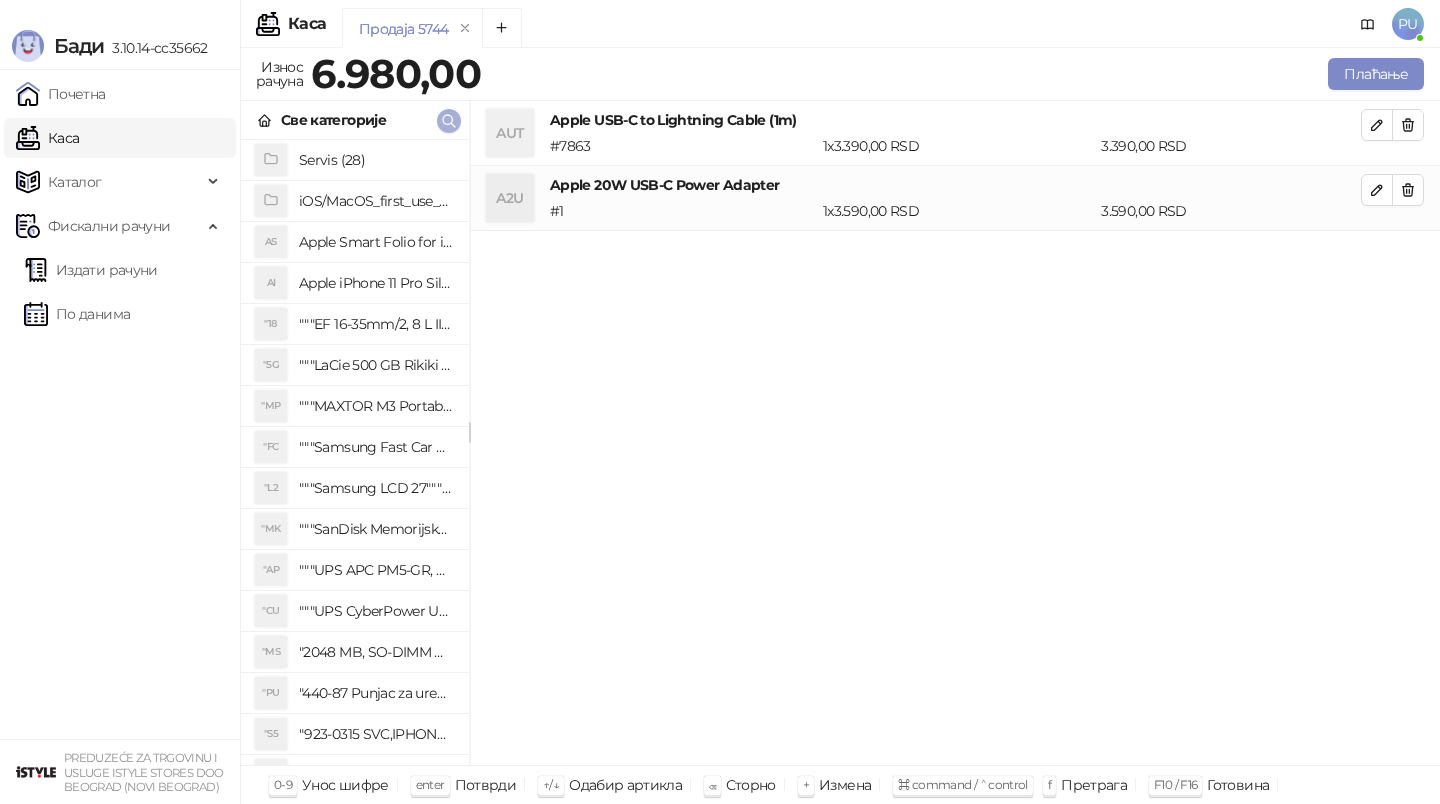 click 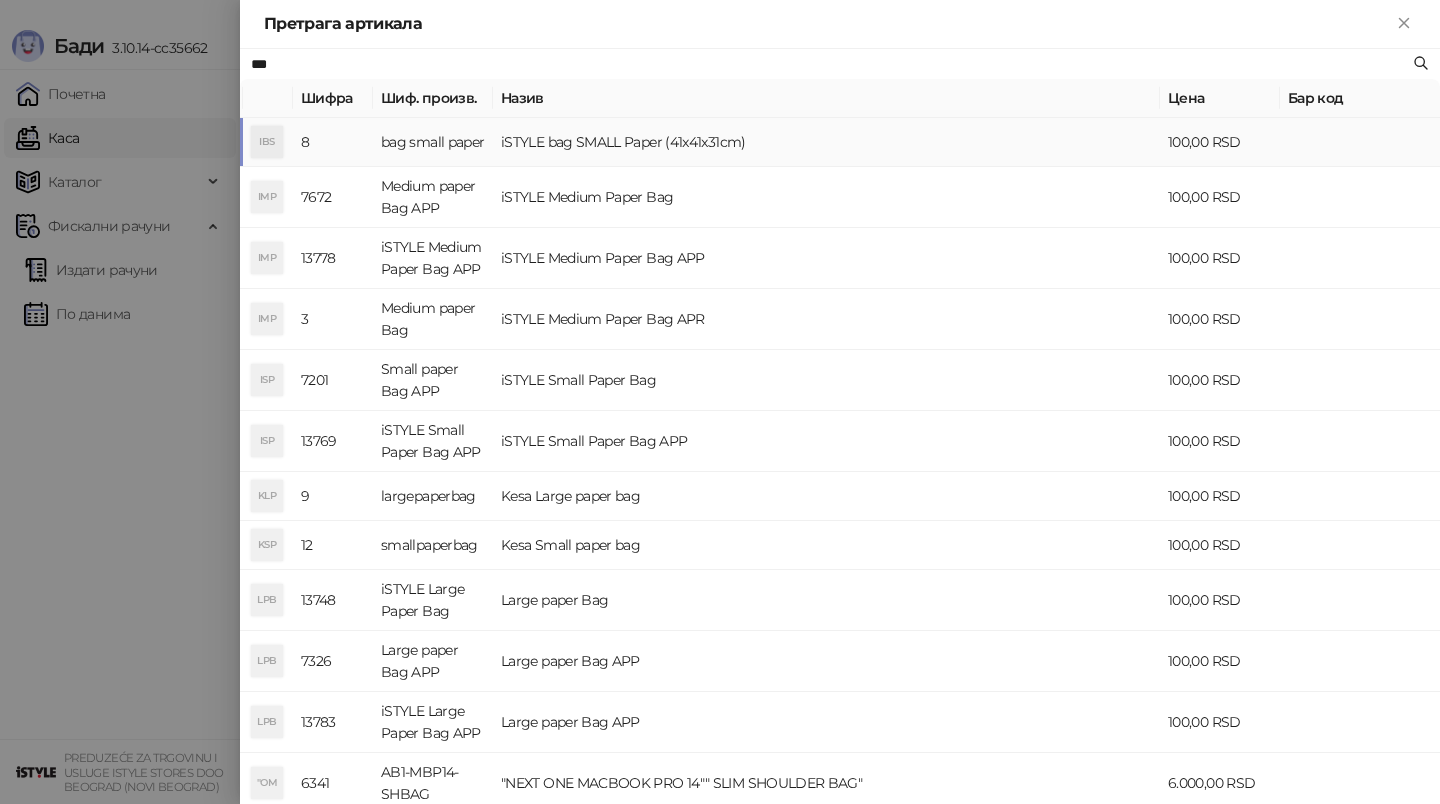 type on "***" 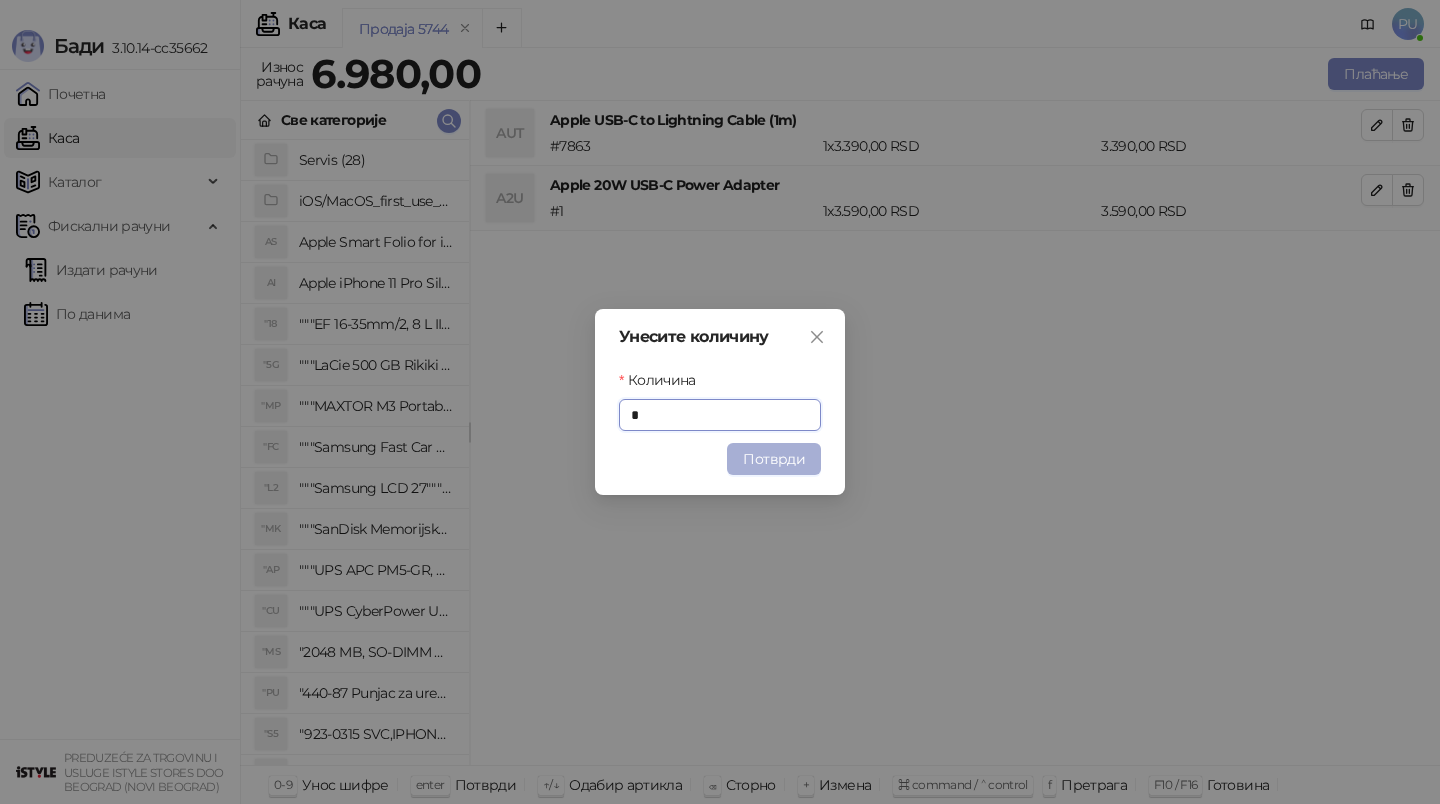 click on "Потврди" at bounding box center [774, 459] 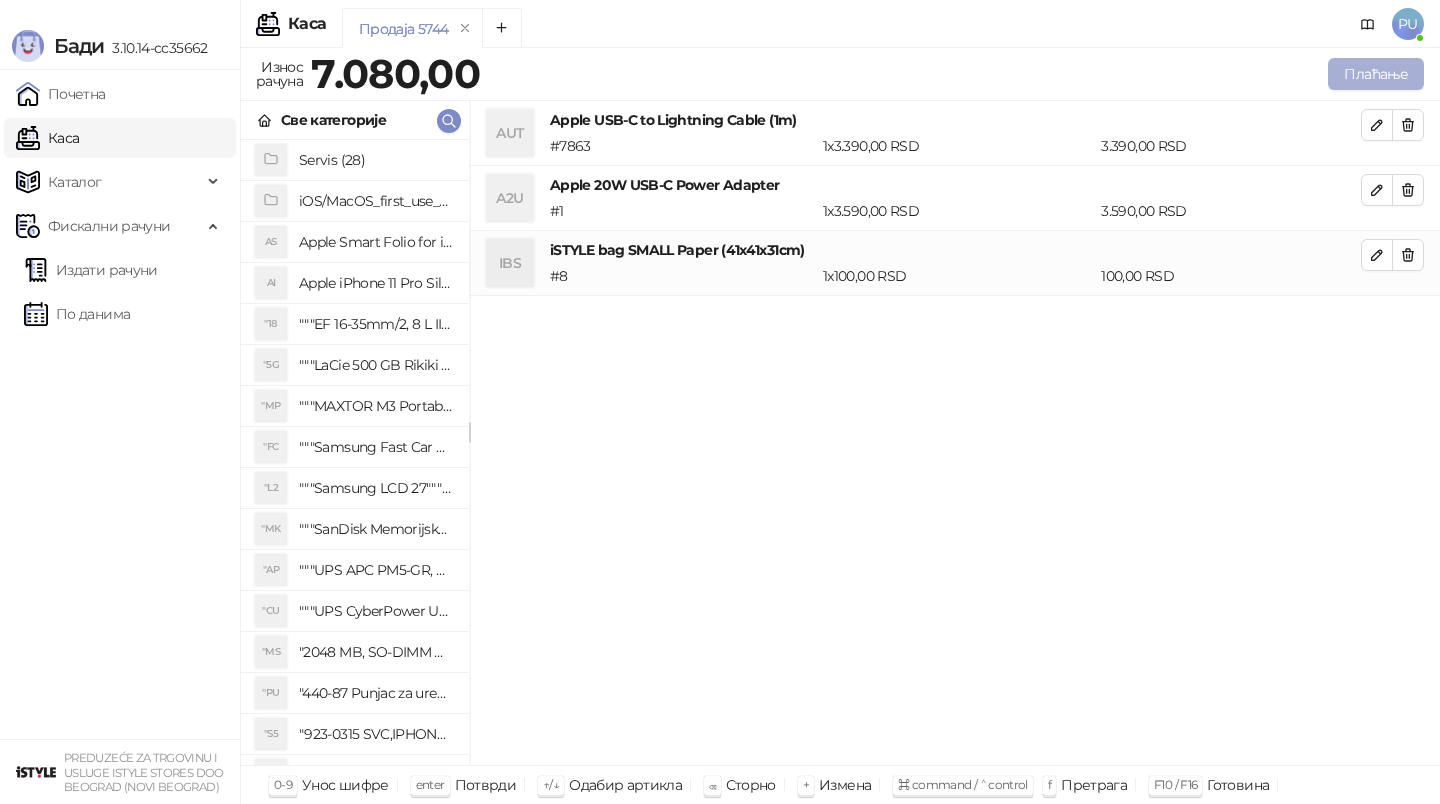 click on "Плаћање" at bounding box center (1376, 74) 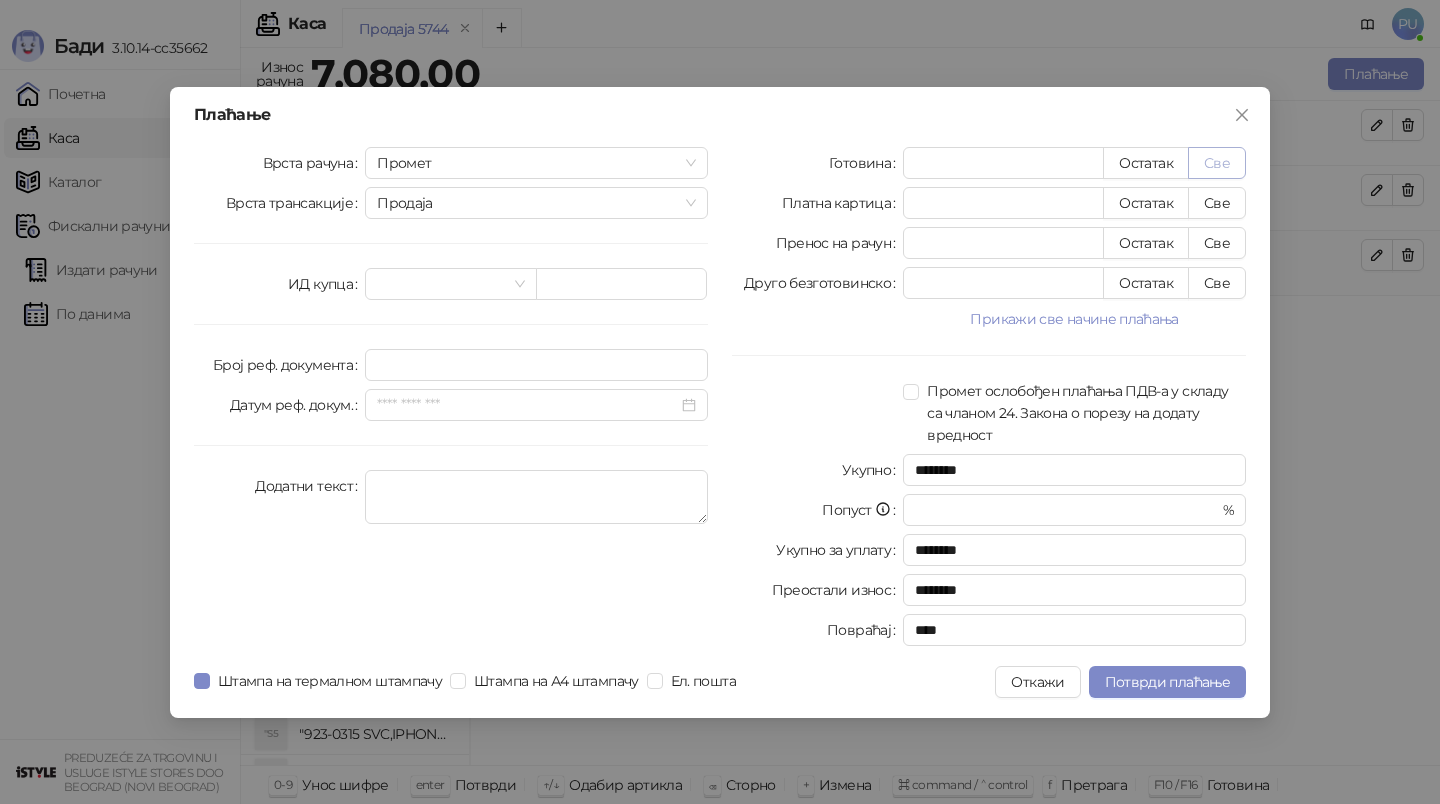 click on "Све" at bounding box center [1217, 163] 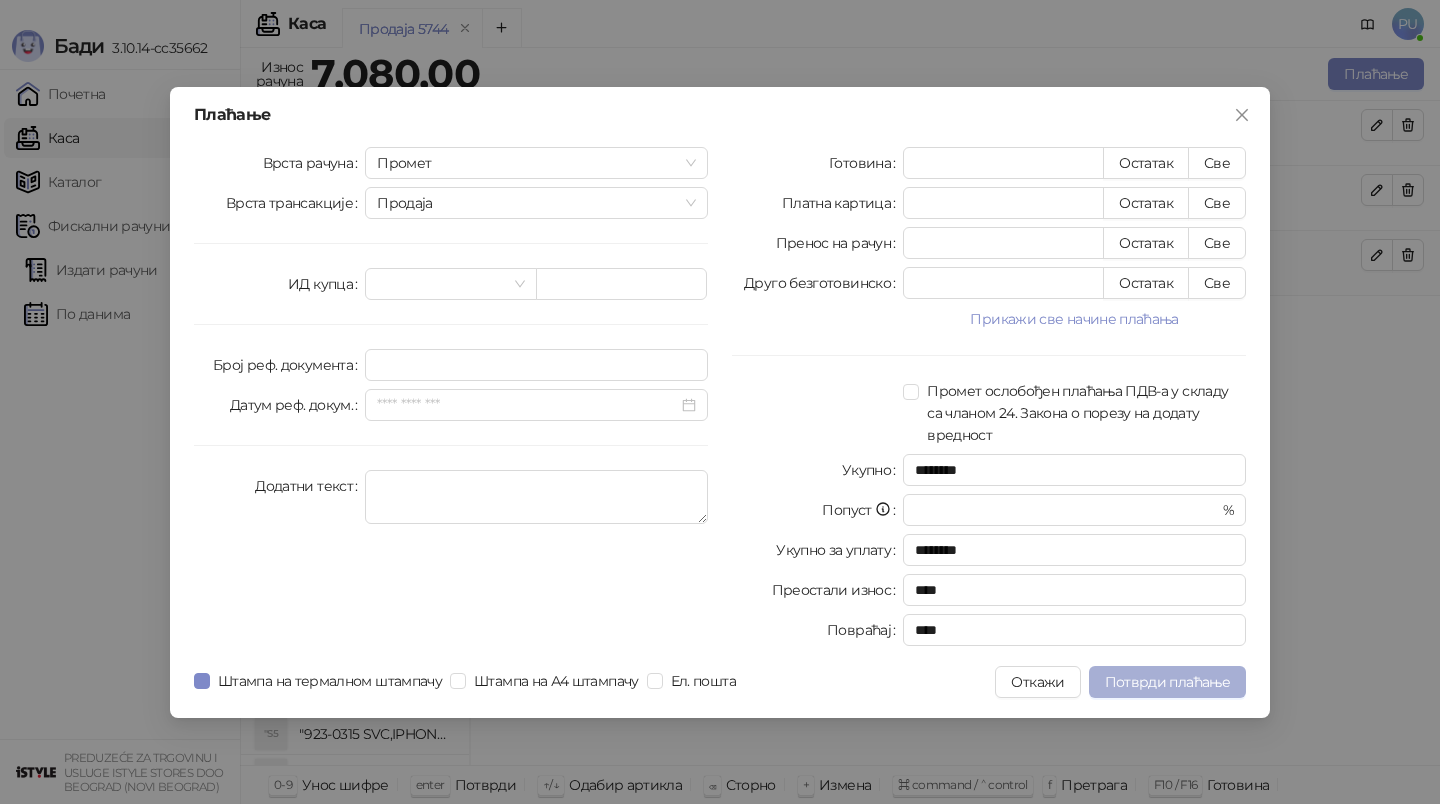 click on "Потврди плаћање" at bounding box center [1167, 682] 